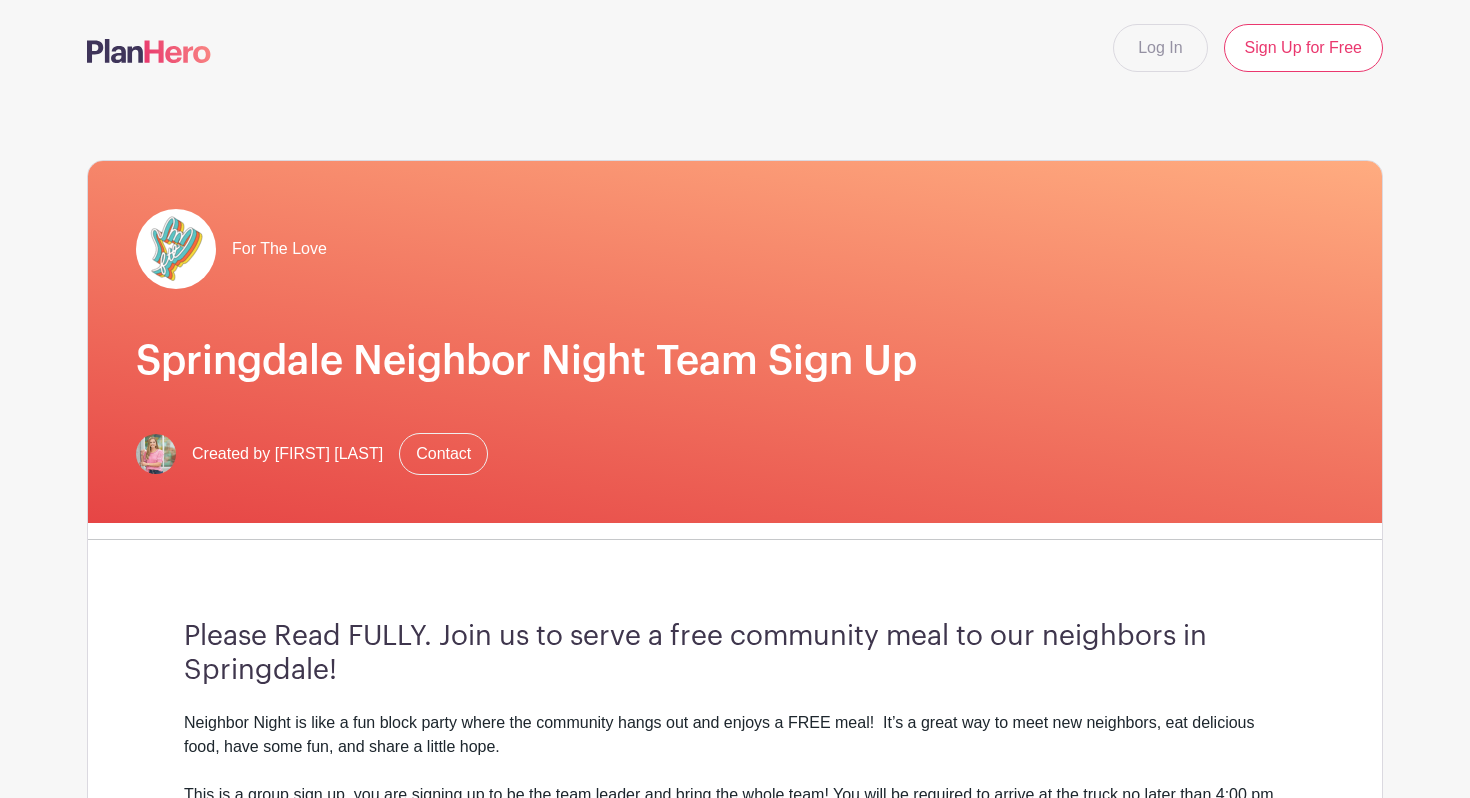 scroll, scrollTop: 0, scrollLeft: 0, axis: both 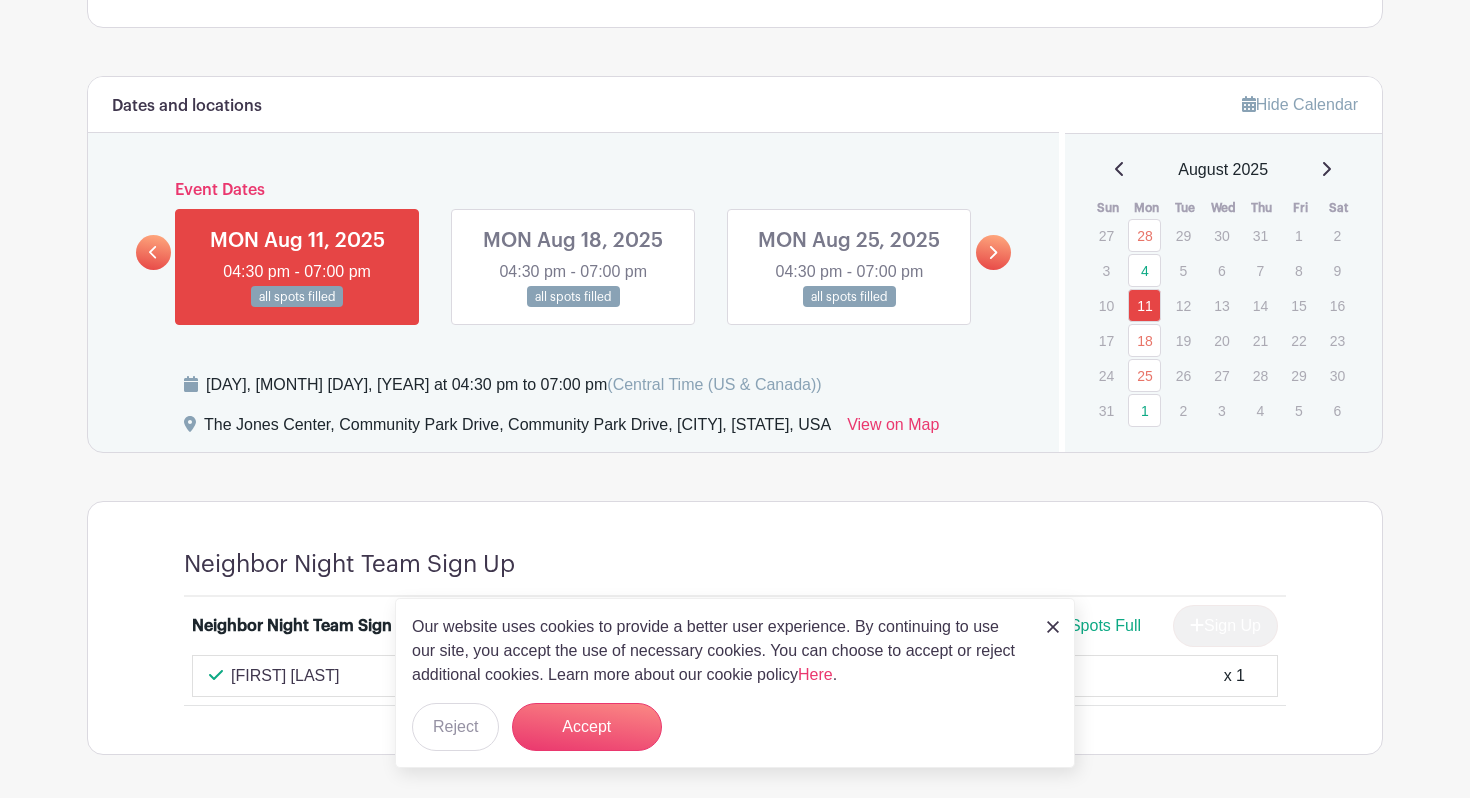 click 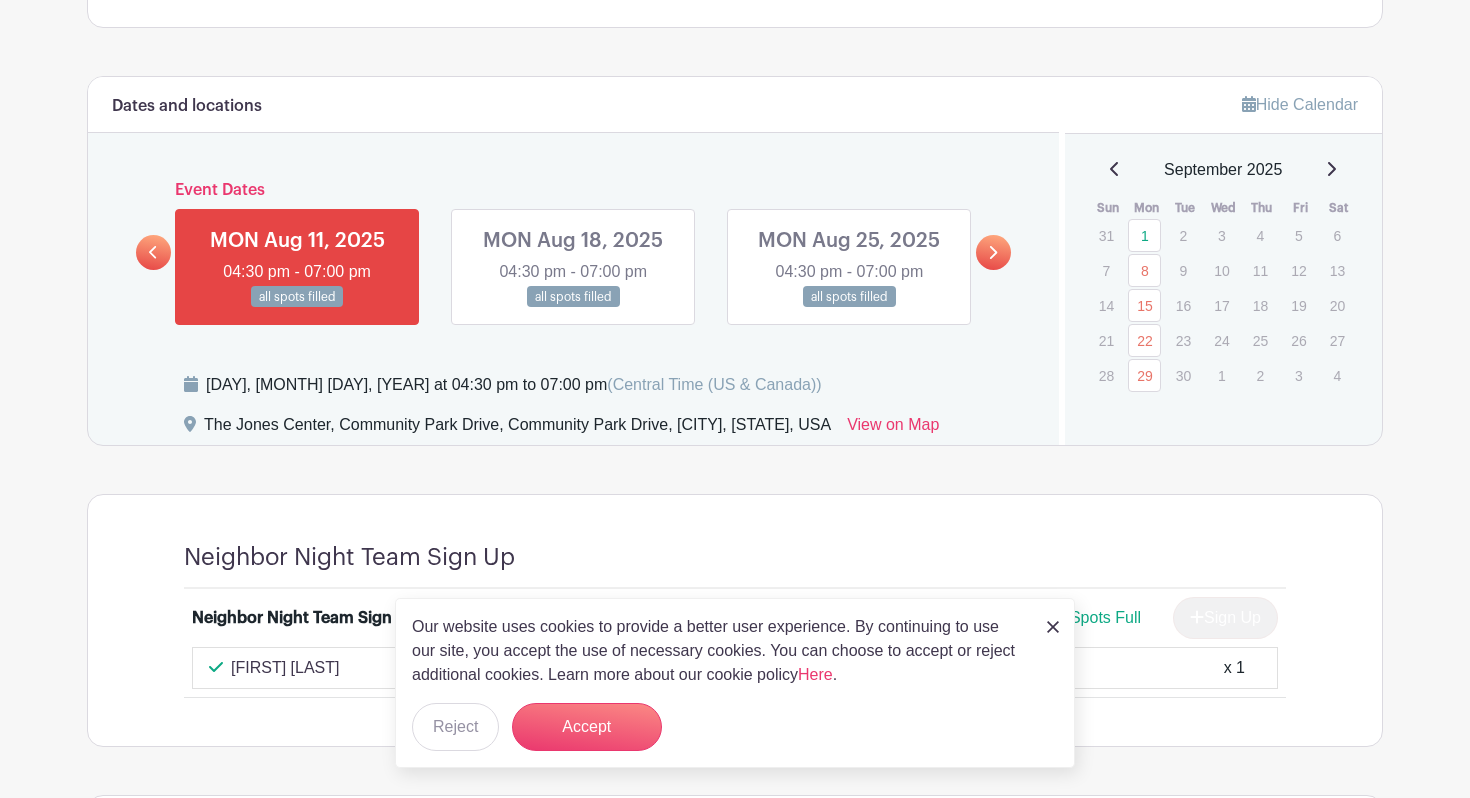 click 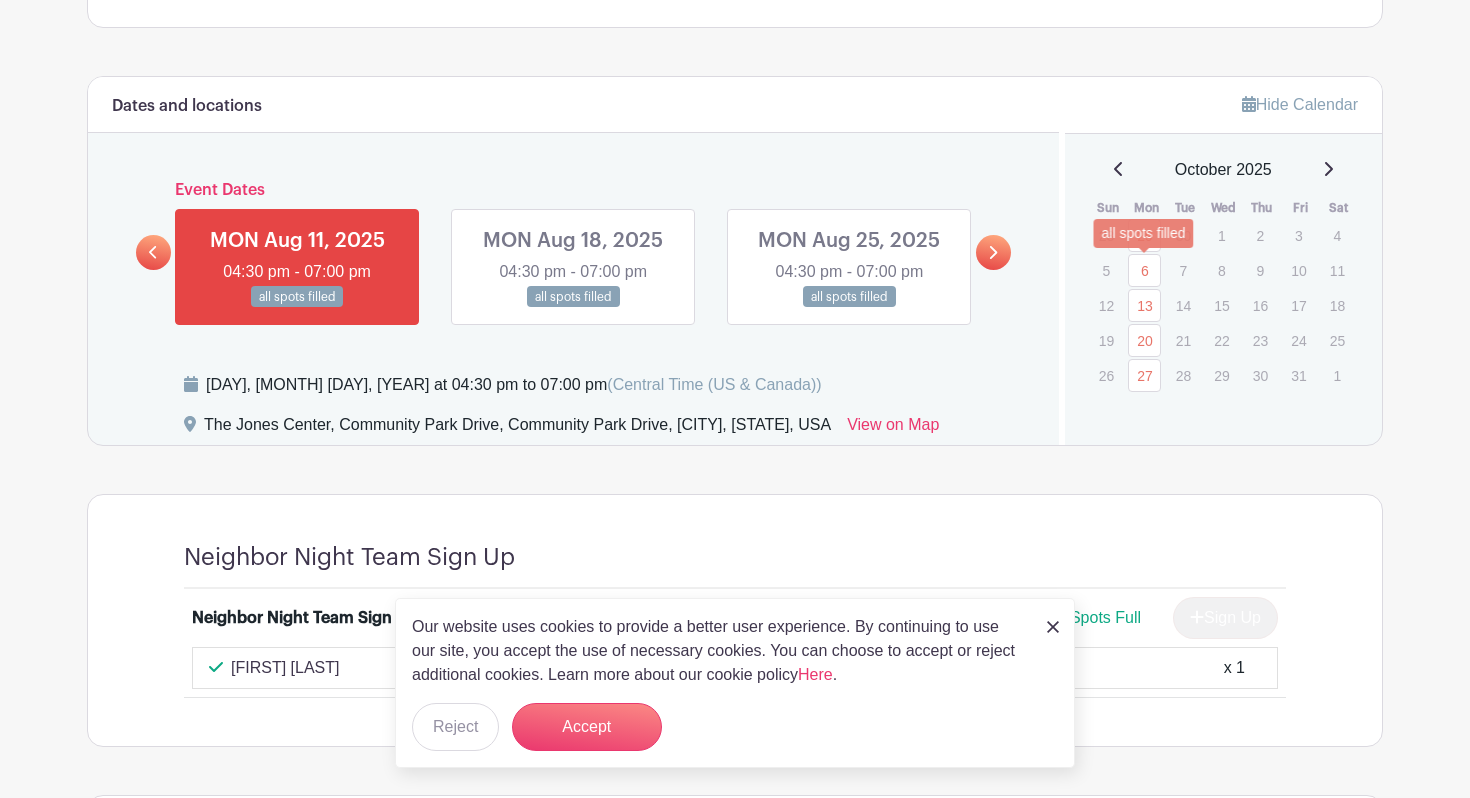 click on "6" at bounding box center [1144, 270] 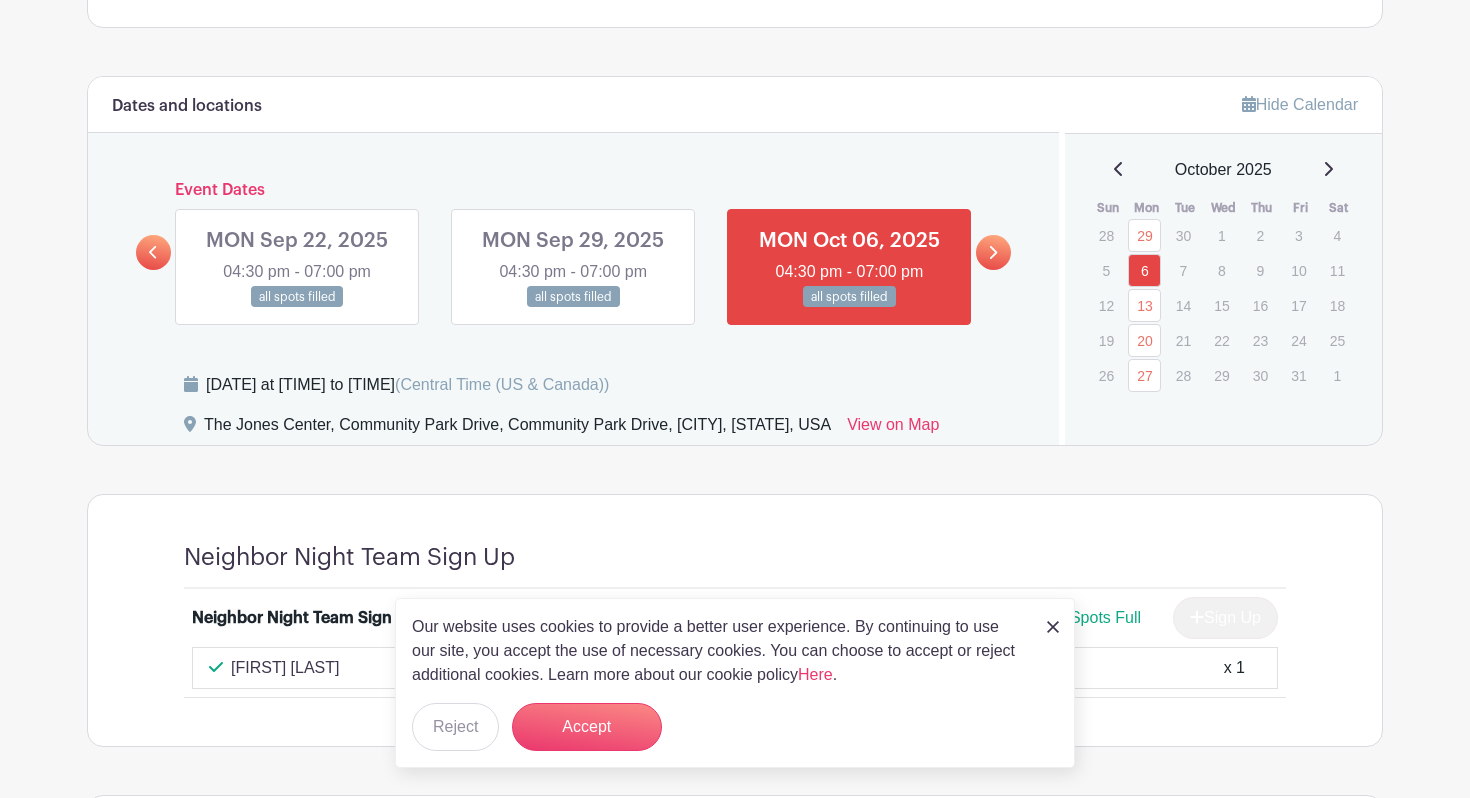click at bounding box center [1053, 626] 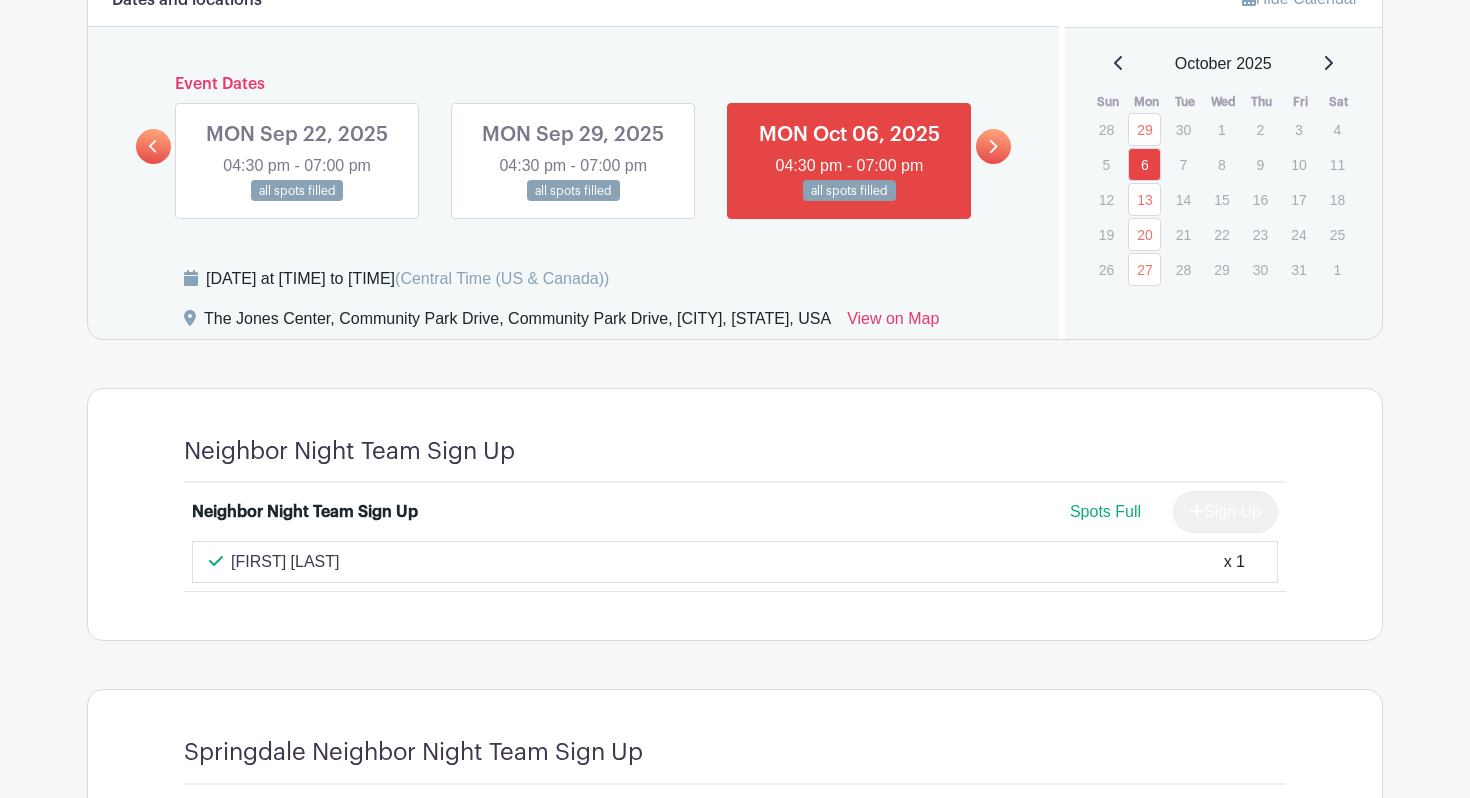 scroll, scrollTop: 1187, scrollLeft: 0, axis: vertical 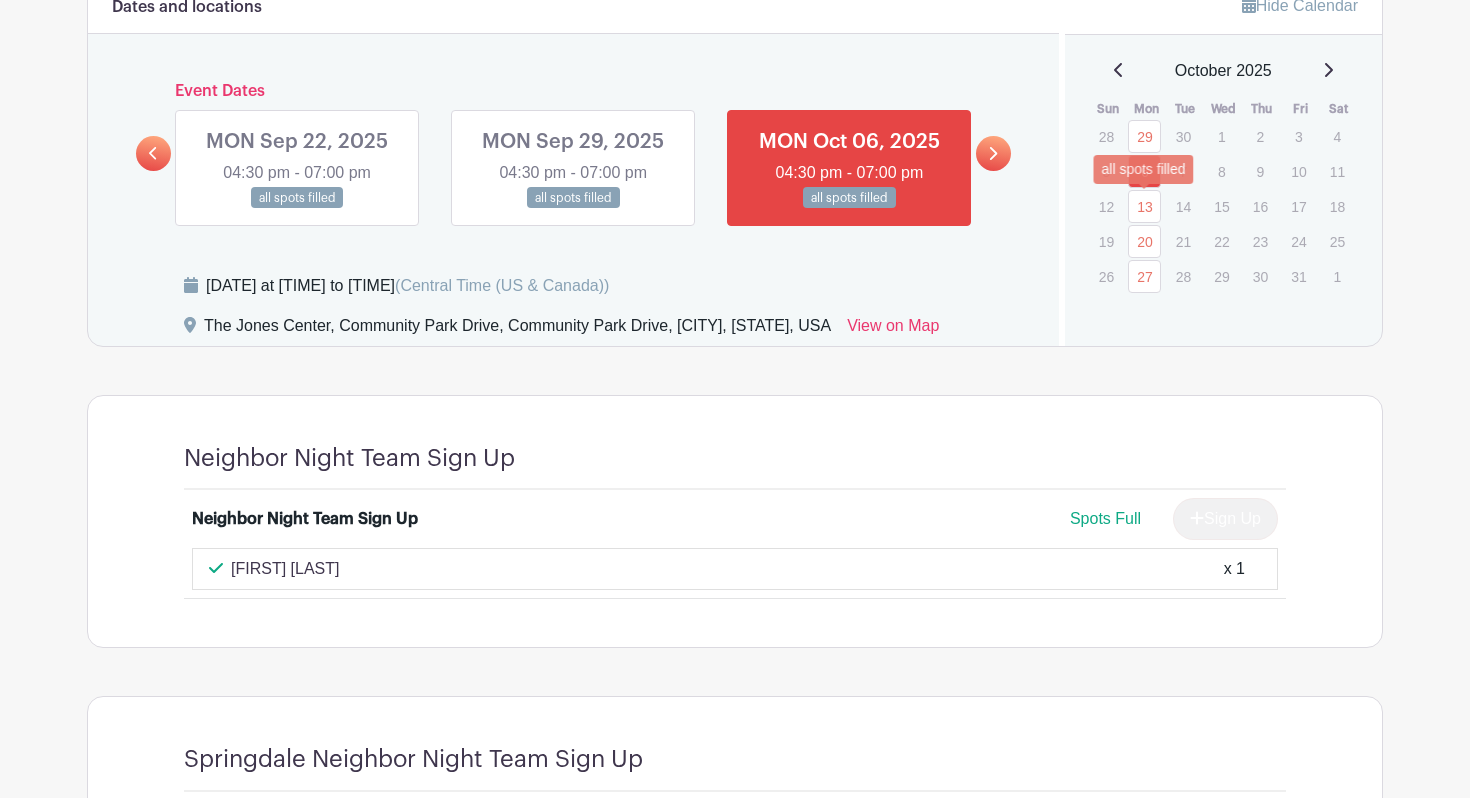 click on "13" at bounding box center [1144, 206] 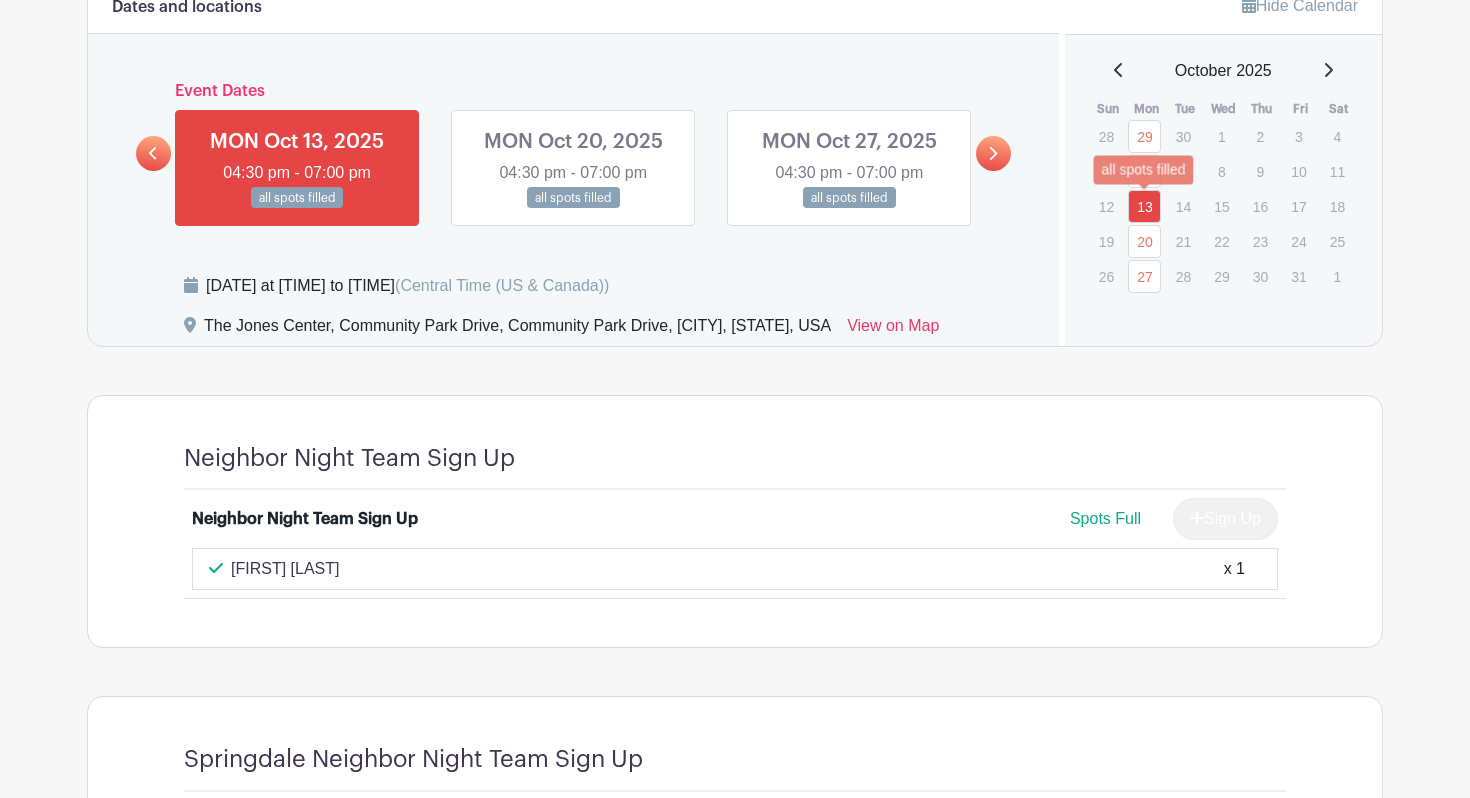 click on "13" at bounding box center [1144, 206] 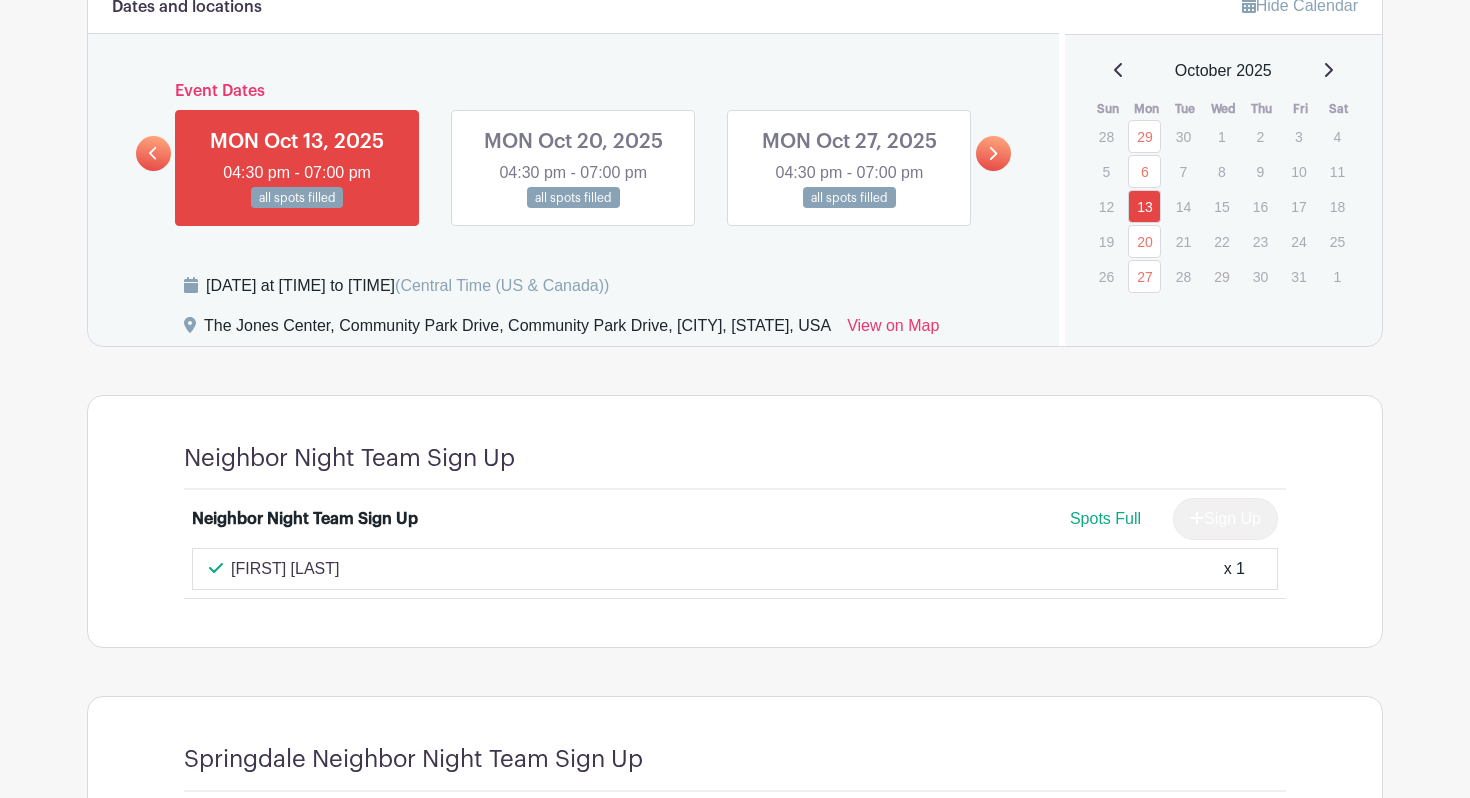 click 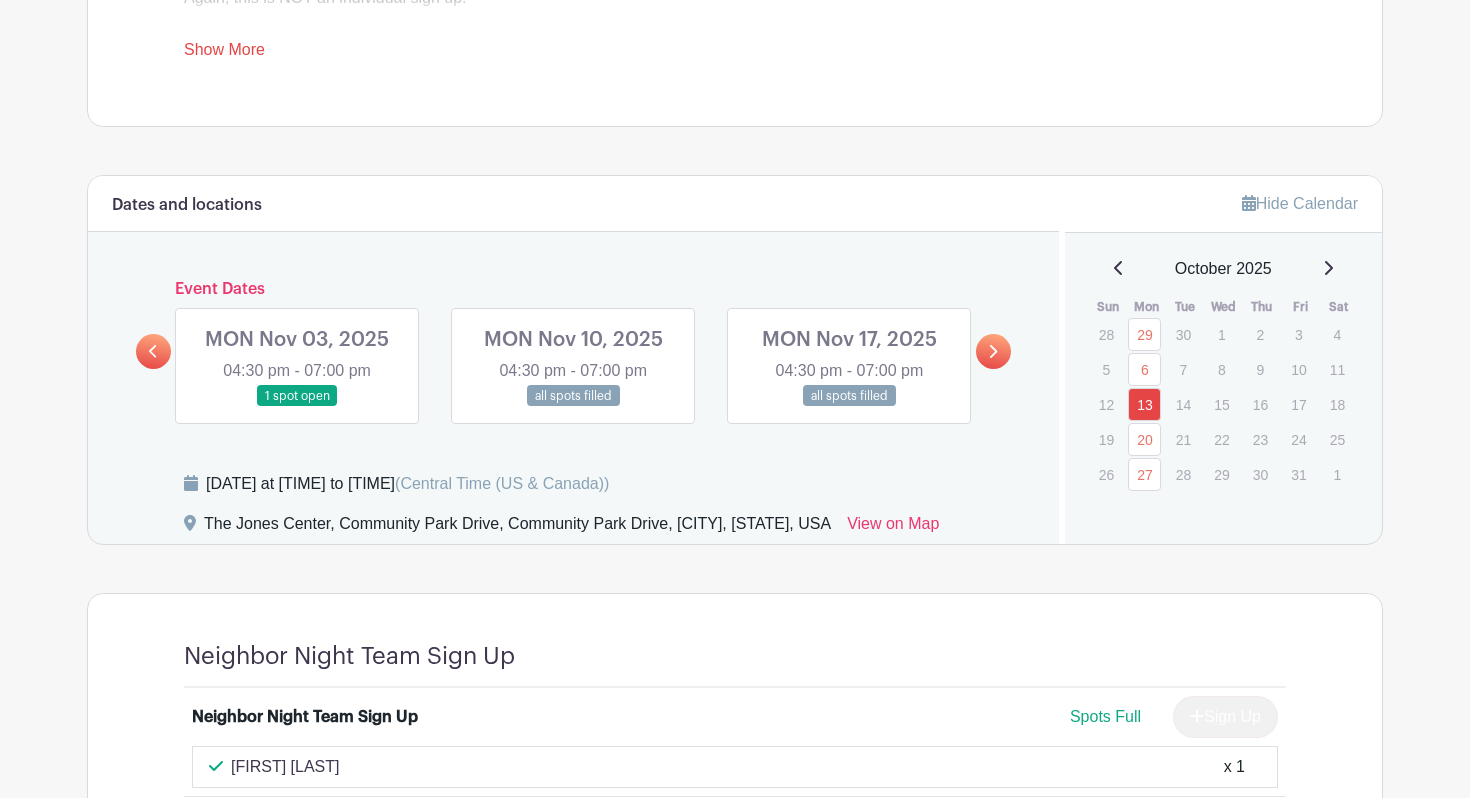 scroll, scrollTop: 976, scrollLeft: 0, axis: vertical 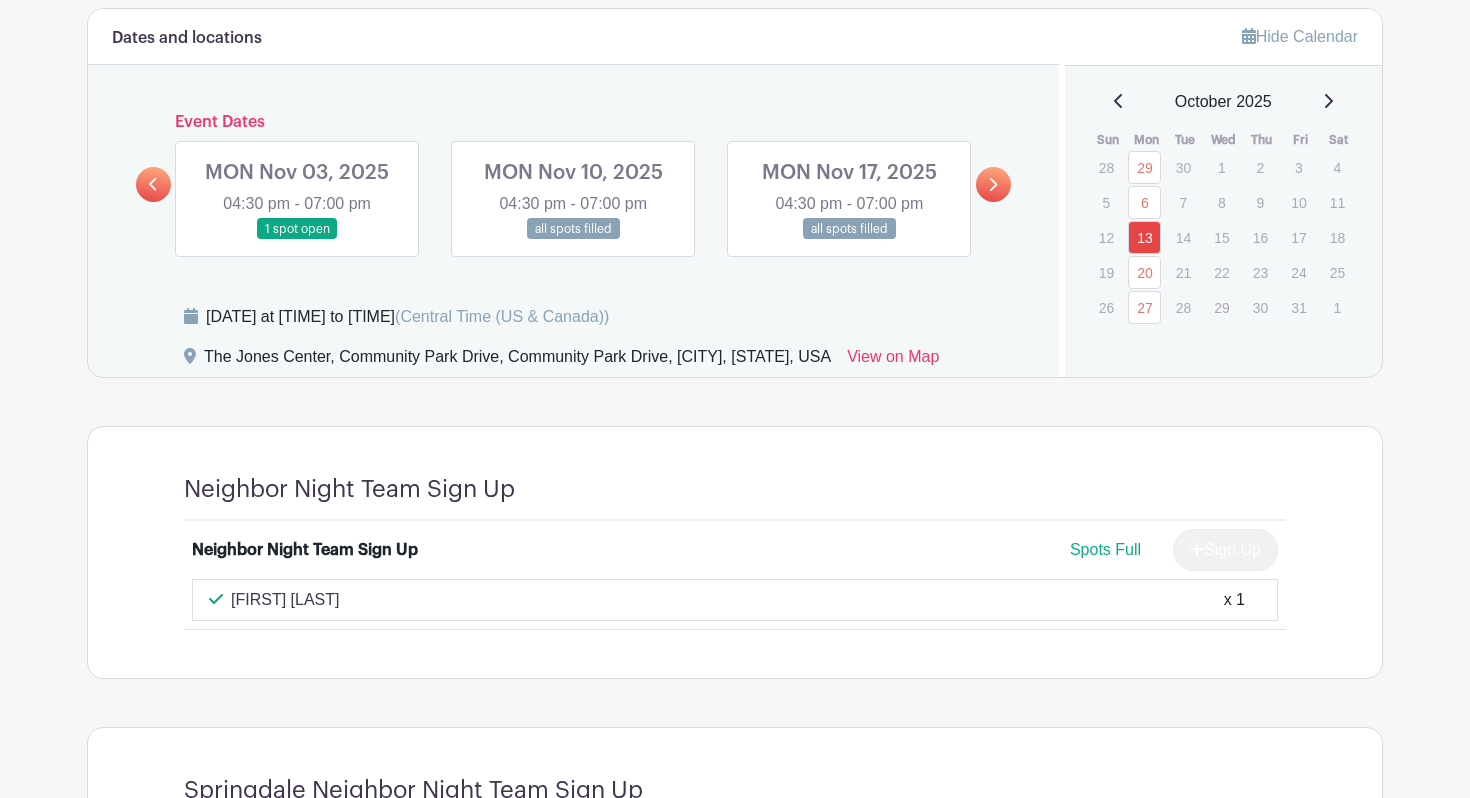 click at bounding box center (573, 240) 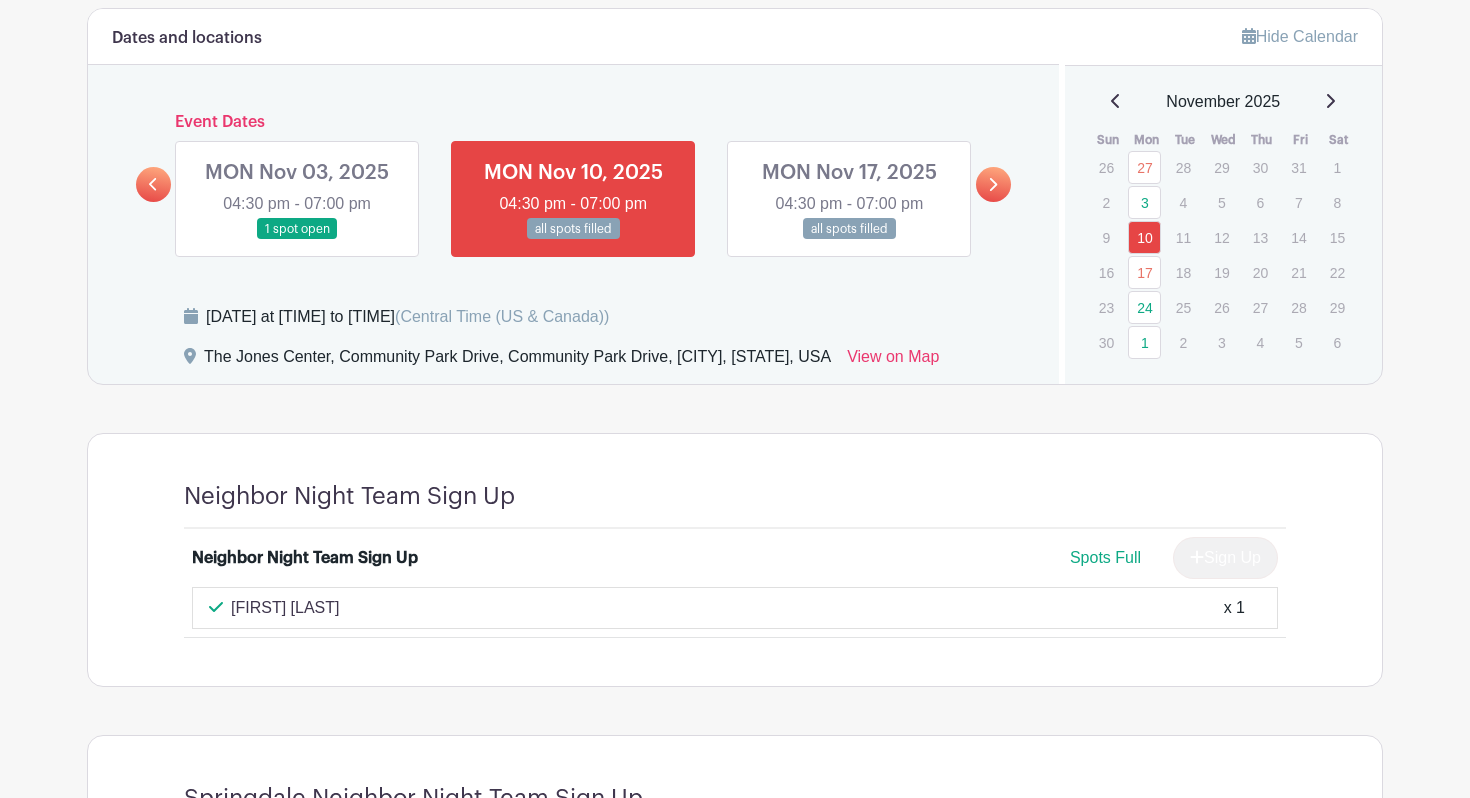 click at bounding box center [297, 240] 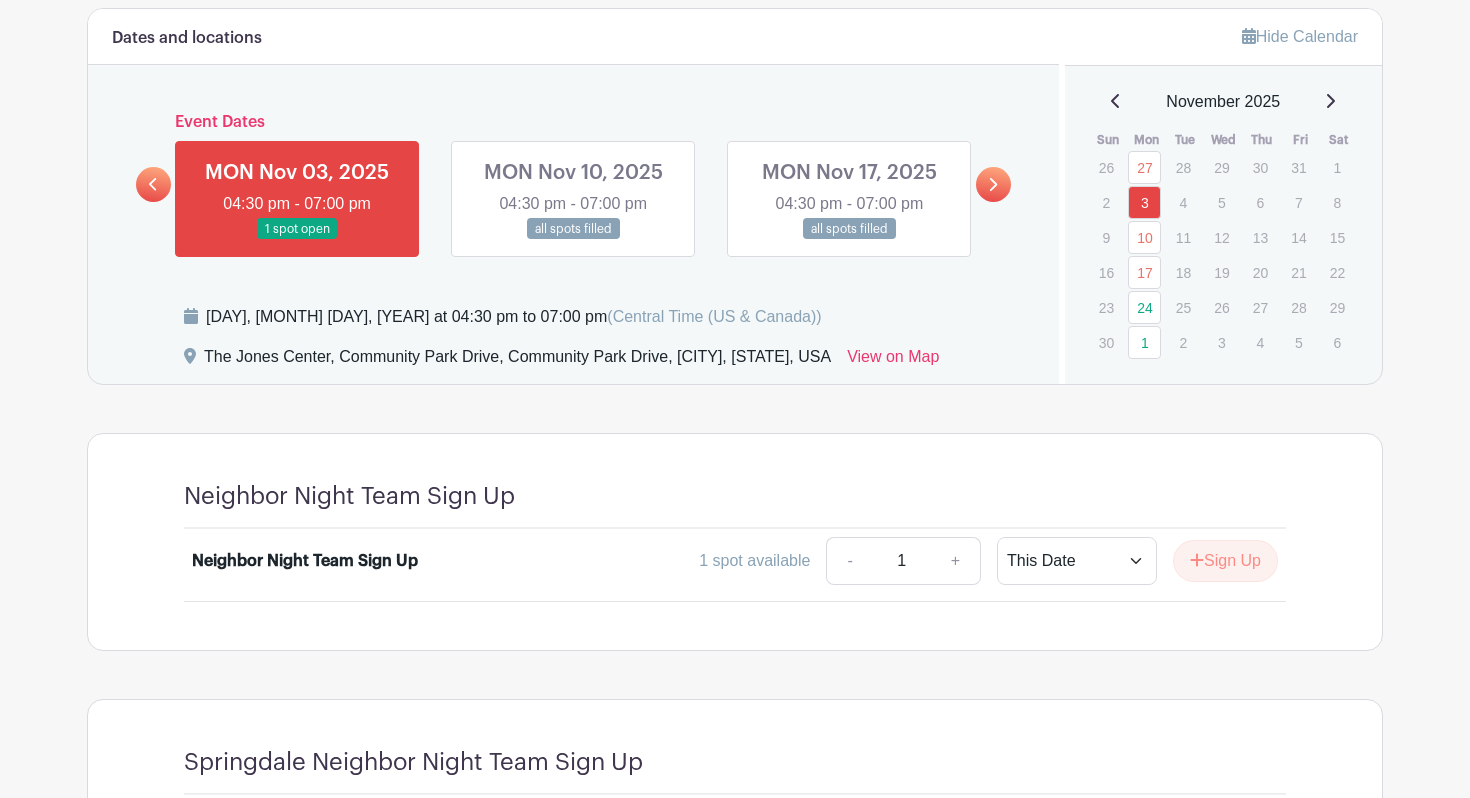 click at bounding box center (573, 240) 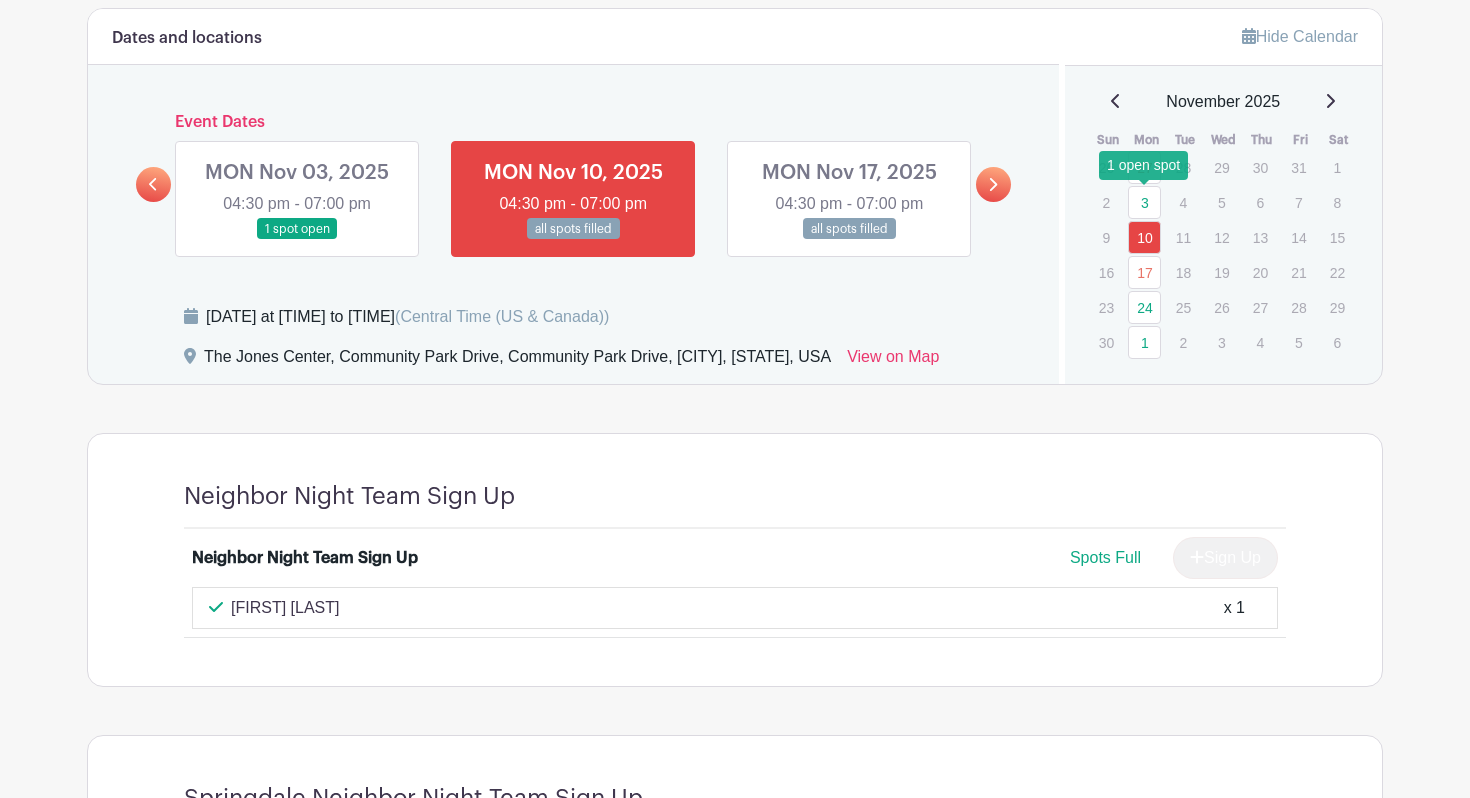 click on "3" at bounding box center (1144, 202) 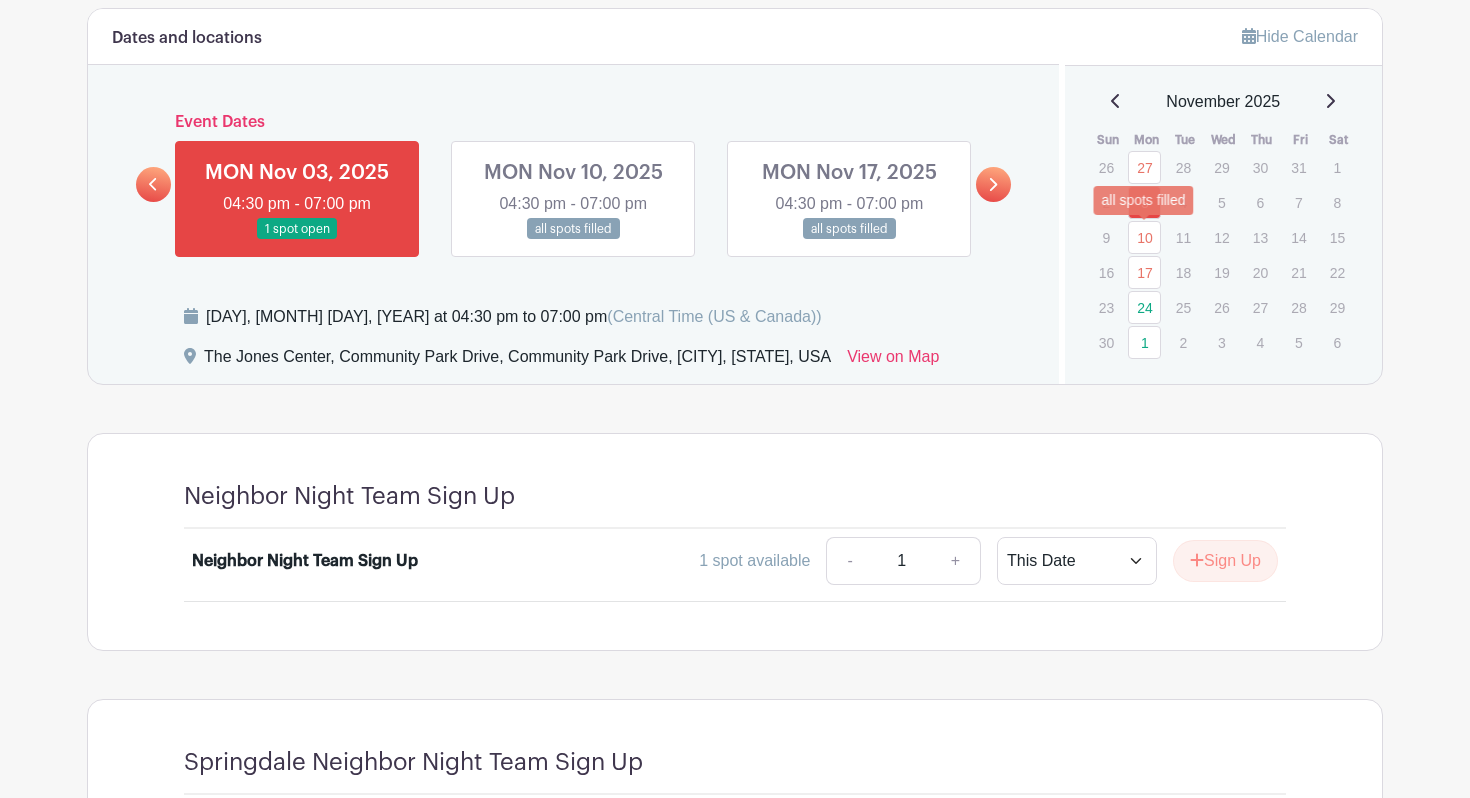 click on "10" at bounding box center [1144, 237] 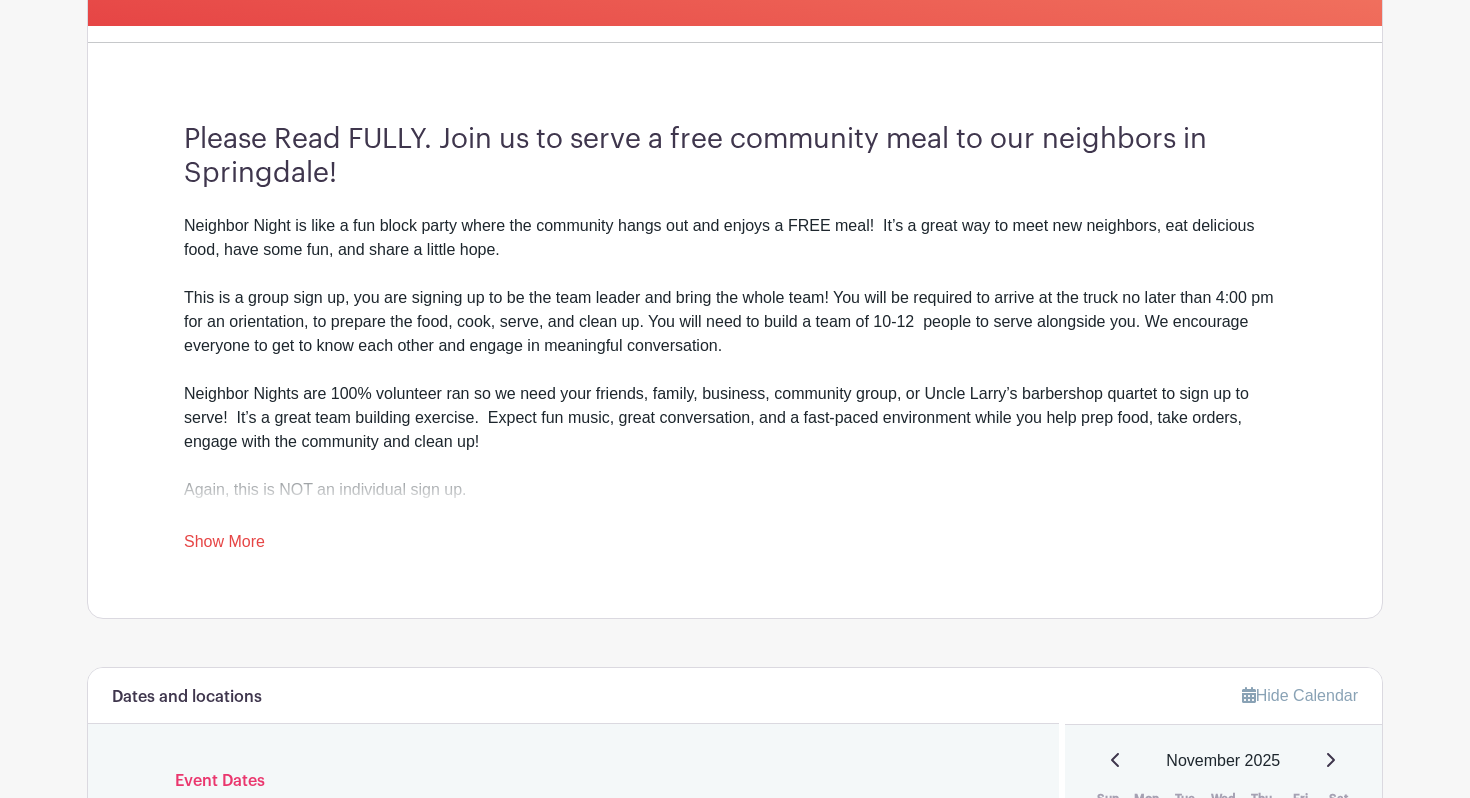 scroll, scrollTop: 506, scrollLeft: 0, axis: vertical 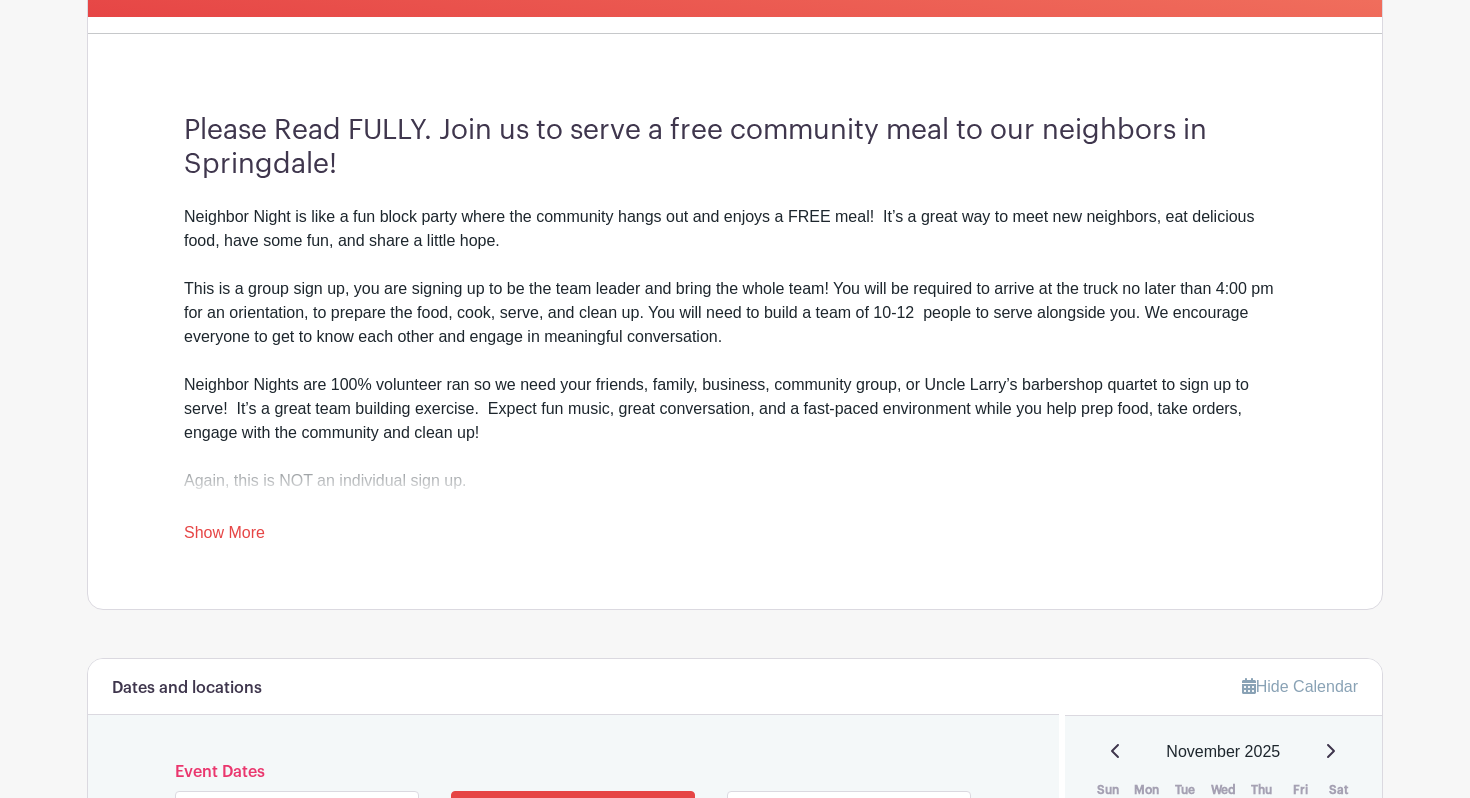 click on "Show More" at bounding box center (224, 536) 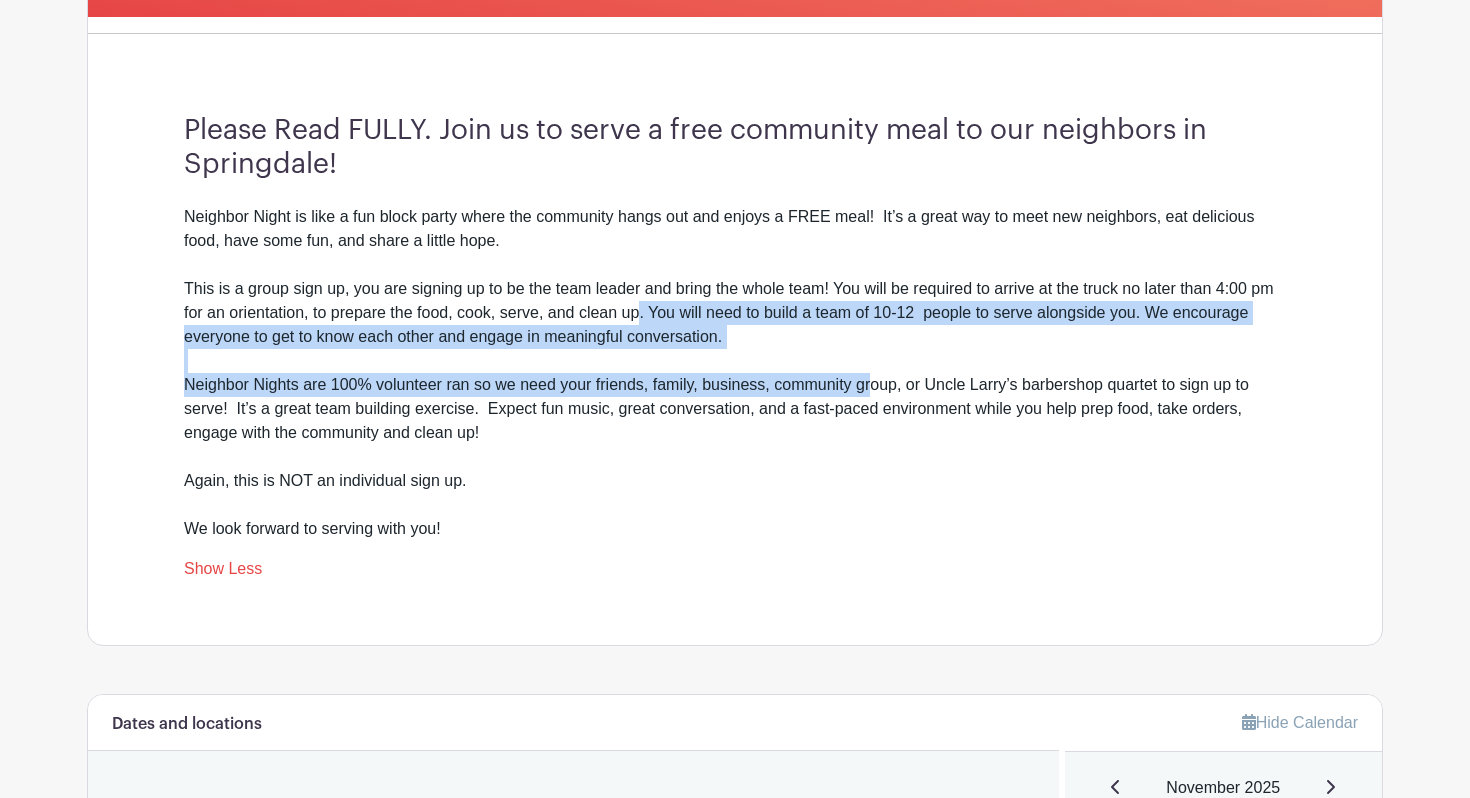 drag, startPoint x: 642, startPoint y: 315, endPoint x: 913, endPoint y: 379, distance: 278.45465 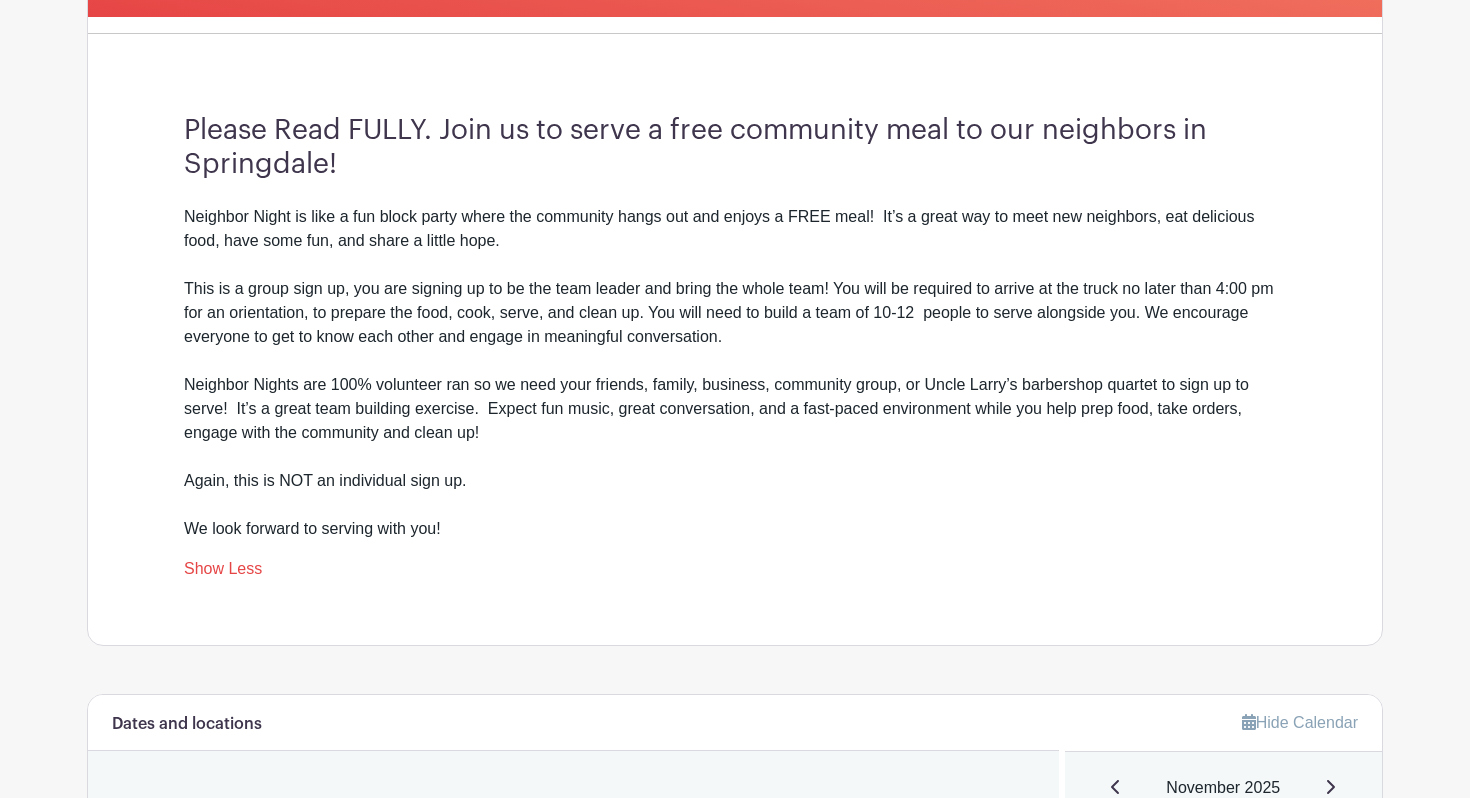 click on "Neighbor Nights are 100% volunteer ran so we need your friends, family, business, community group, or Uncle Larry’s barbershop quartet to sign up to serve!  It’s a great team building exercise.  Expect fun music, great conversation, and a fast-paced environment while you help prep food, take orders, engage with the community and clean up! Again, this is NOT an individual sign up.  We look forward to serving with you!" at bounding box center [735, 445] 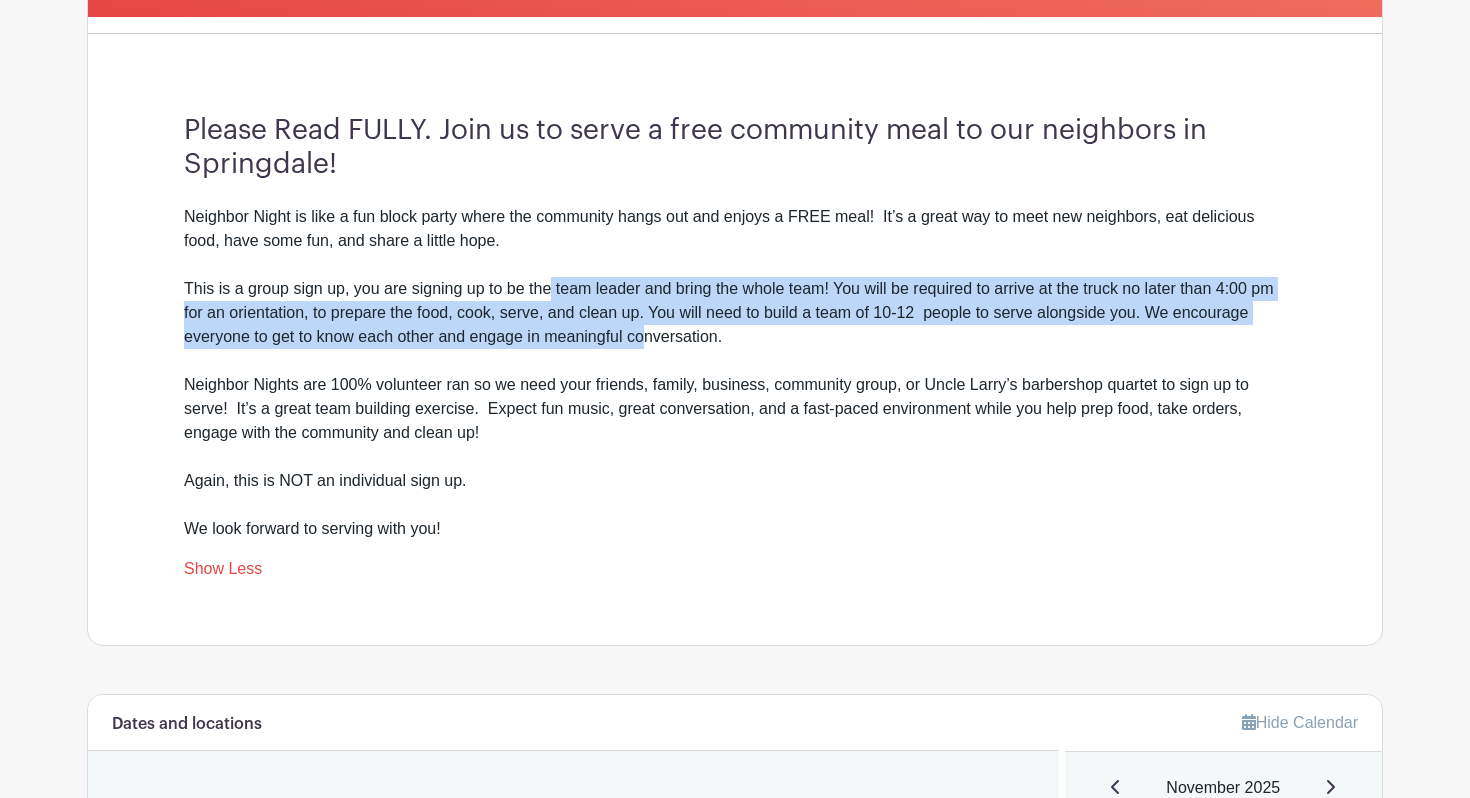 drag, startPoint x: 552, startPoint y: 299, endPoint x: 652, endPoint y: 347, distance: 110.92339 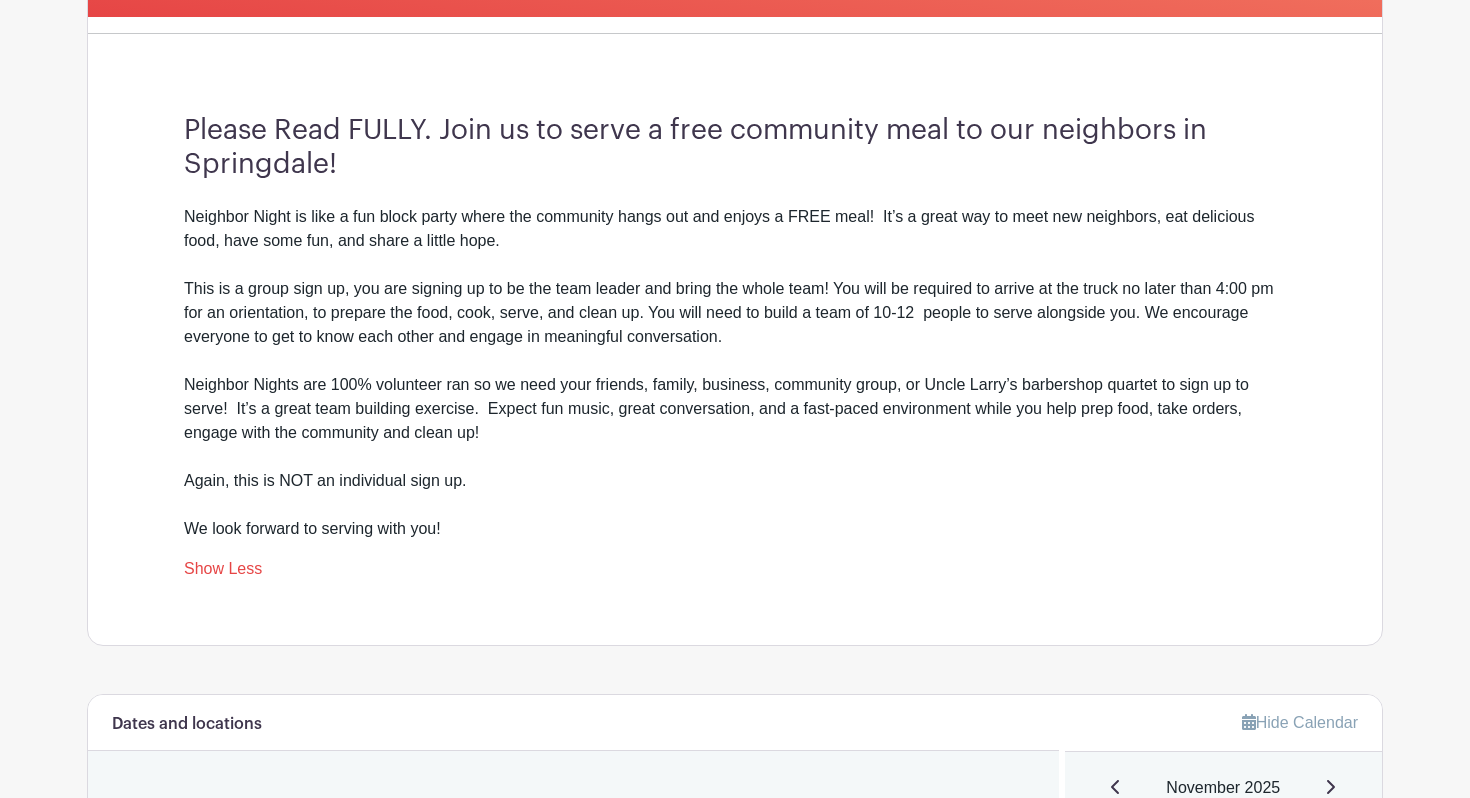 click on "Neighbor Nights are 100% volunteer ran so we need your friends, family, business, community group, or Uncle Larry’s barbershop quartet to sign up to serve!  It’s a great team building exercise.  Expect fun music, great conversation, and a fast-paced environment while you help prep food, take orders, engage with the community and clean up! Again, this is NOT an individual sign up.  We look forward to serving with you!" at bounding box center (735, 445) 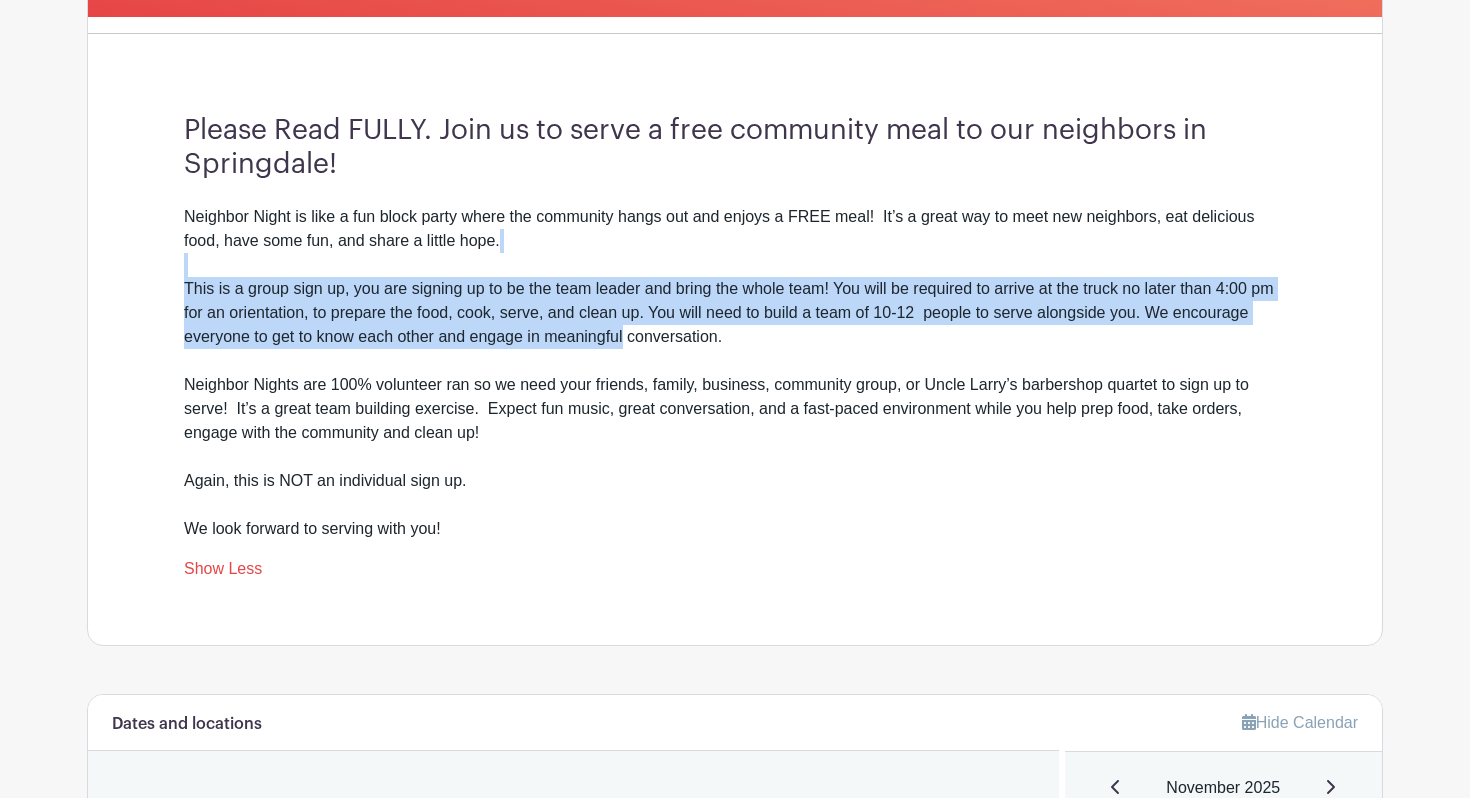 drag, startPoint x: 609, startPoint y: 276, endPoint x: 629, endPoint y: 345, distance: 71.8401 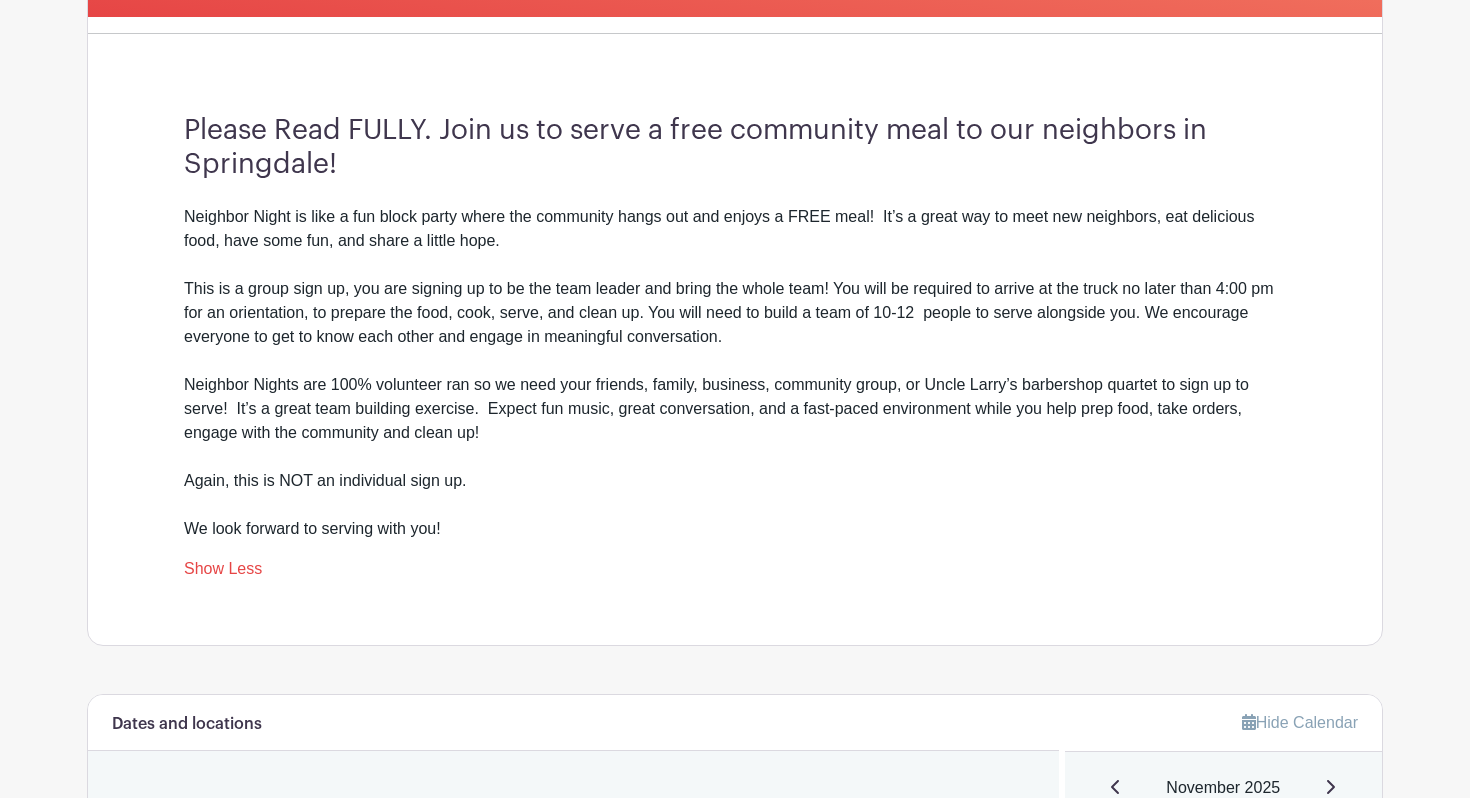 click on "Neighbor Night is like a fun block party where the community hangs out and enjoys a FREE meal!  It’s a great way to meet new neighbors, eat delicious food, have some fun, and share a little hope.   This is a group sign up, you are signing up to be the team leader and bring the whole team! You will be required to arrive at the truck no later than 4:00 pm for an orientation, to prepare the food, cook, serve, and clean up. You will need to build a team of 10-12  people to serve alongside you. We encourage everyone to get to know each other and engage in meaningful conversation." at bounding box center (735, 277) 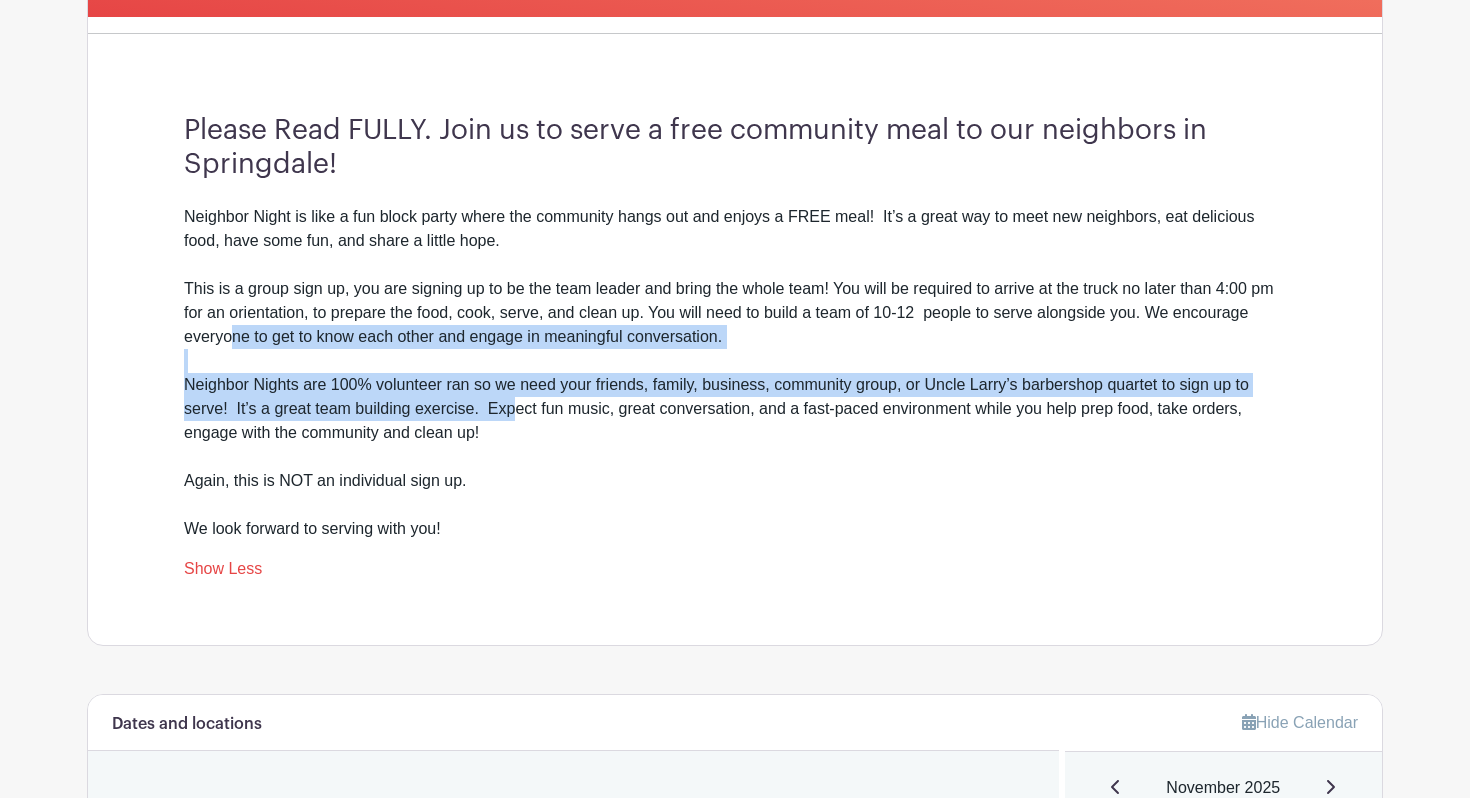 drag, startPoint x: 233, startPoint y: 325, endPoint x: 566, endPoint y: 433, distance: 350.0757 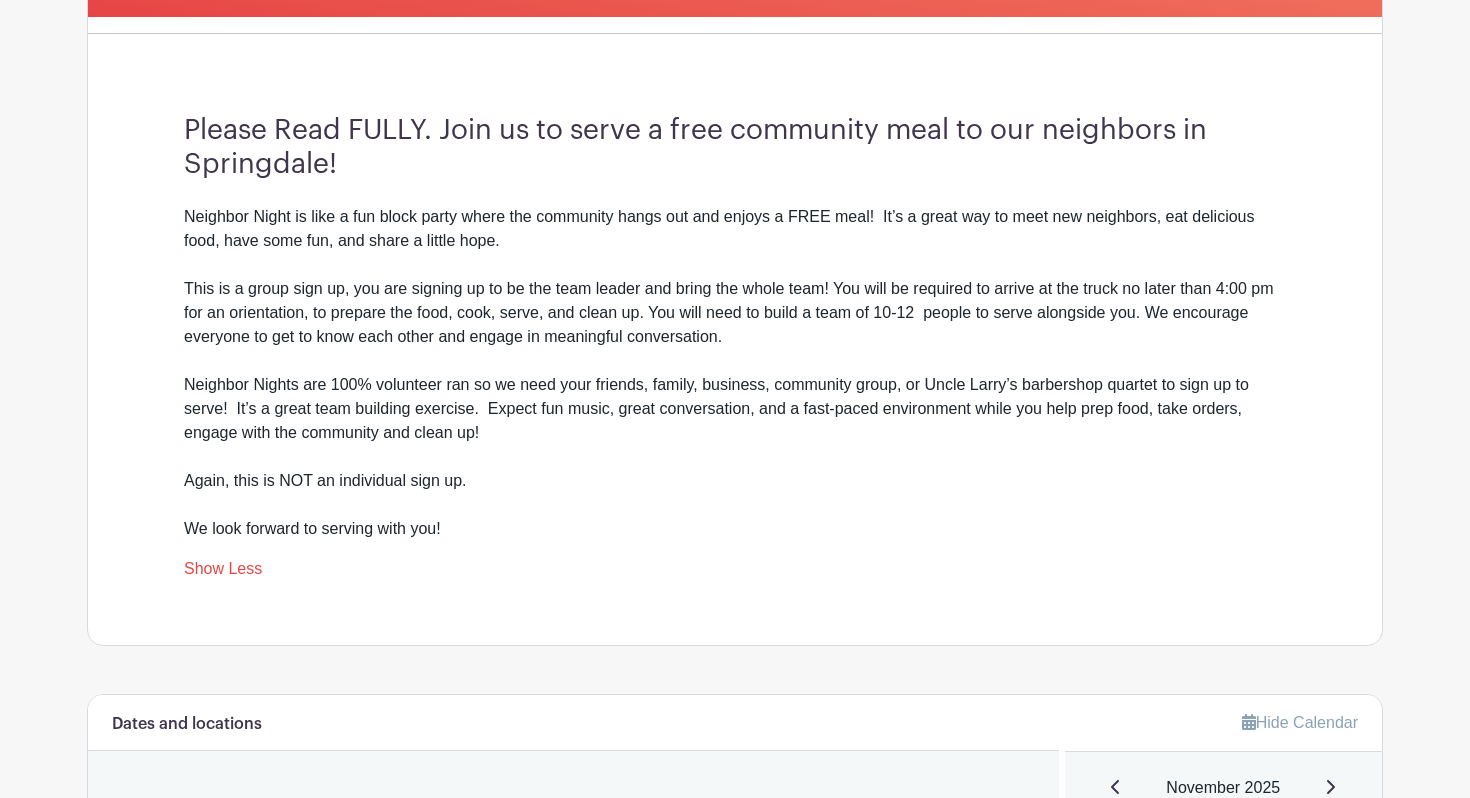 click on "Neighbor Nights are 100% volunteer ran so we need your friends, family, business, community group, or Uncle Larry’s barbershop quartet to sign up to serve!  It’s a great team building exercise.  Expect fun music, great conversation, and a fast-paced environment while you help prep food, take orders, engage with the community and clean up! Again, this is NOT an individual sign up.  We look forward to serving with you!" at bounding box center [735, 445] 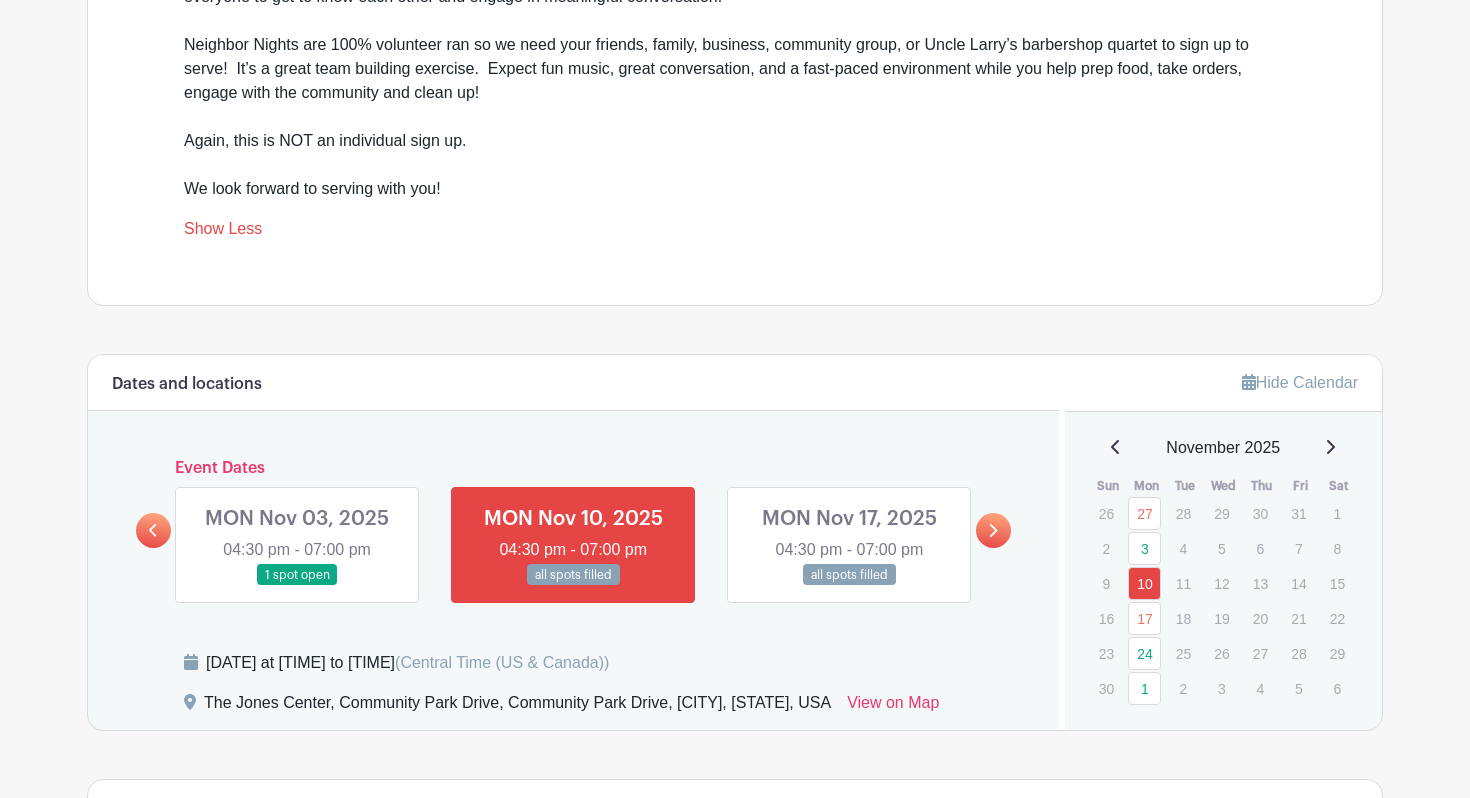 scroll, scrollTop: 844, scrollLeft: 0, axis: vertical 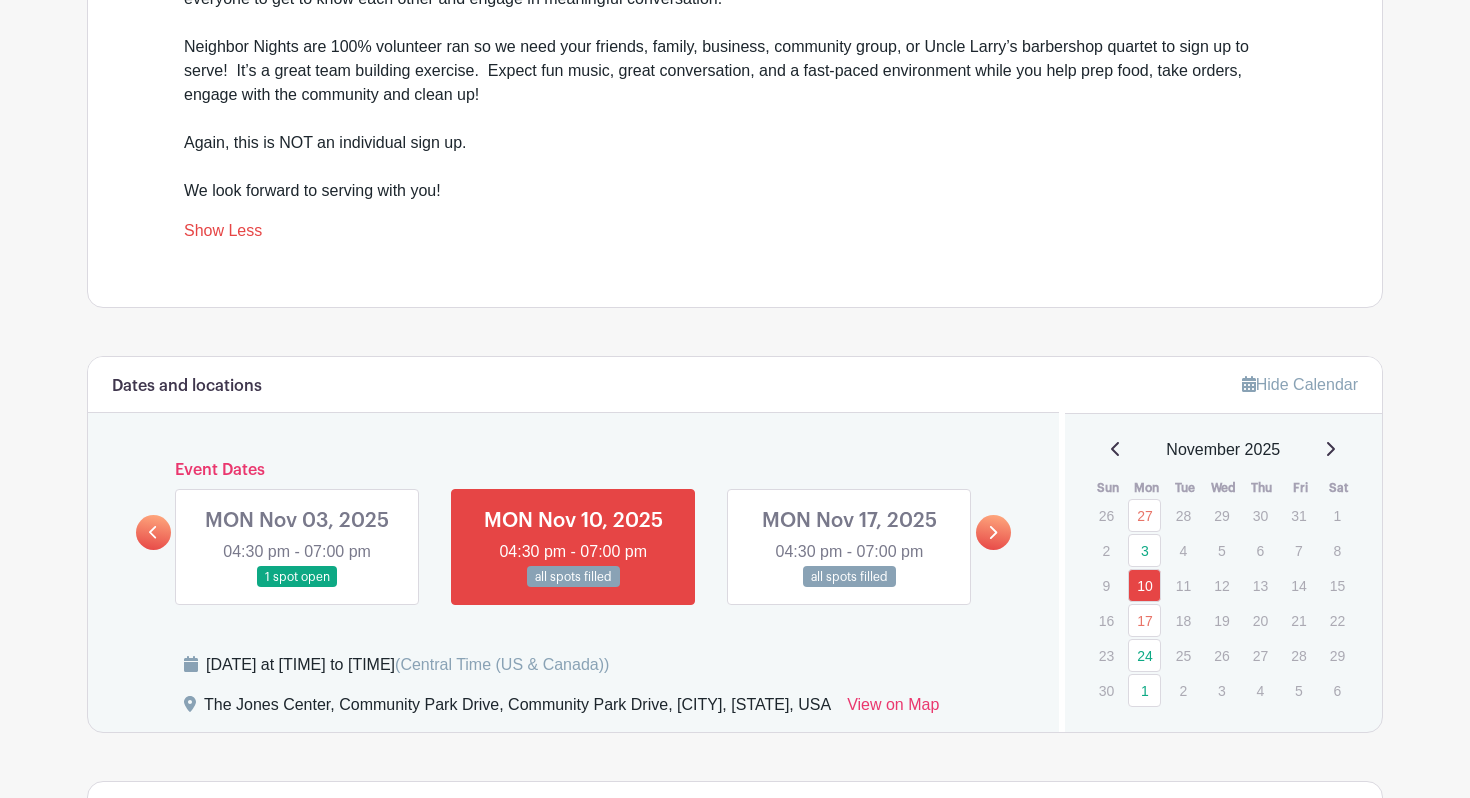 click at bounding box center [297, 588] 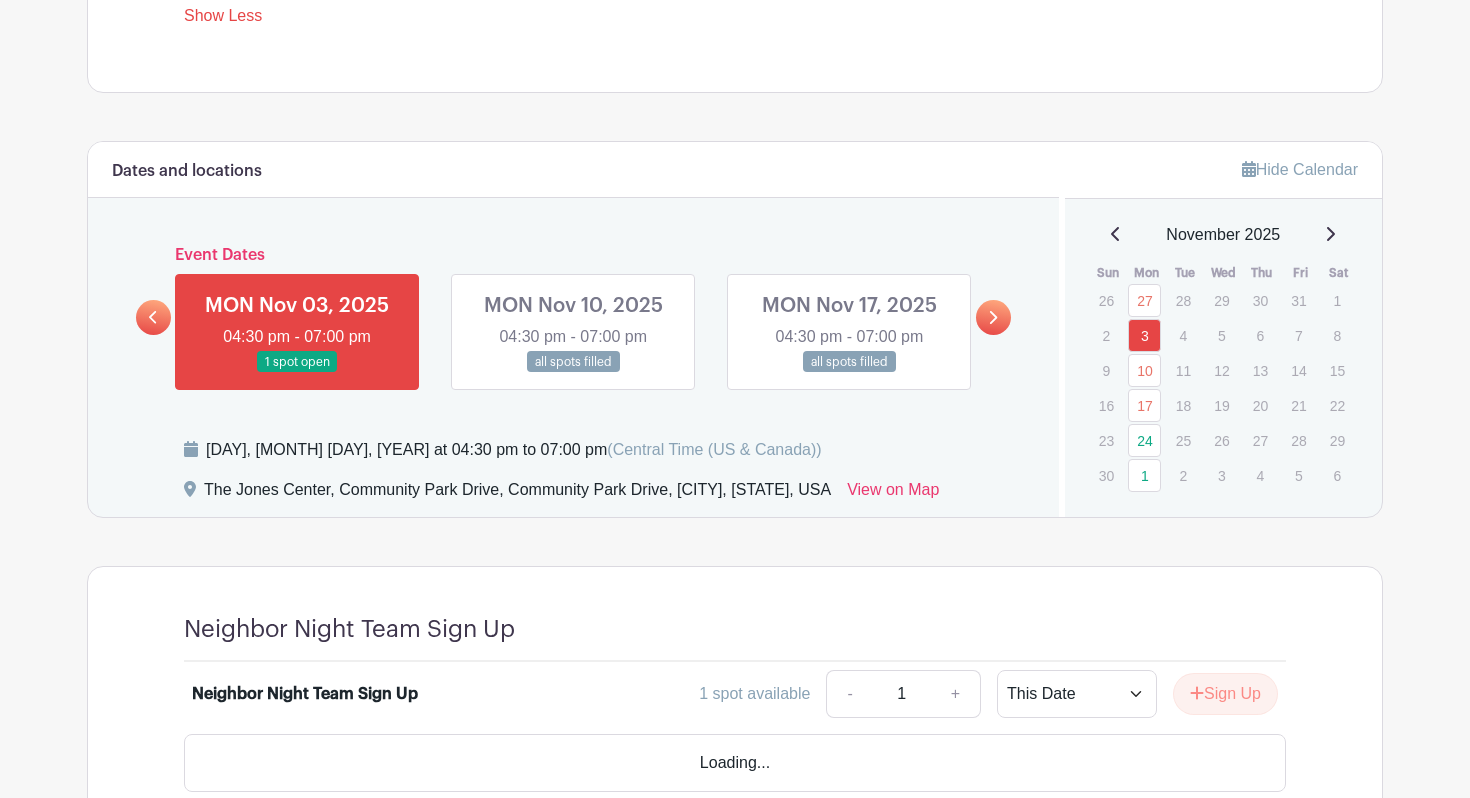 scroll, scrollTop: 1090, scrollLeft: 0, axis: vertical 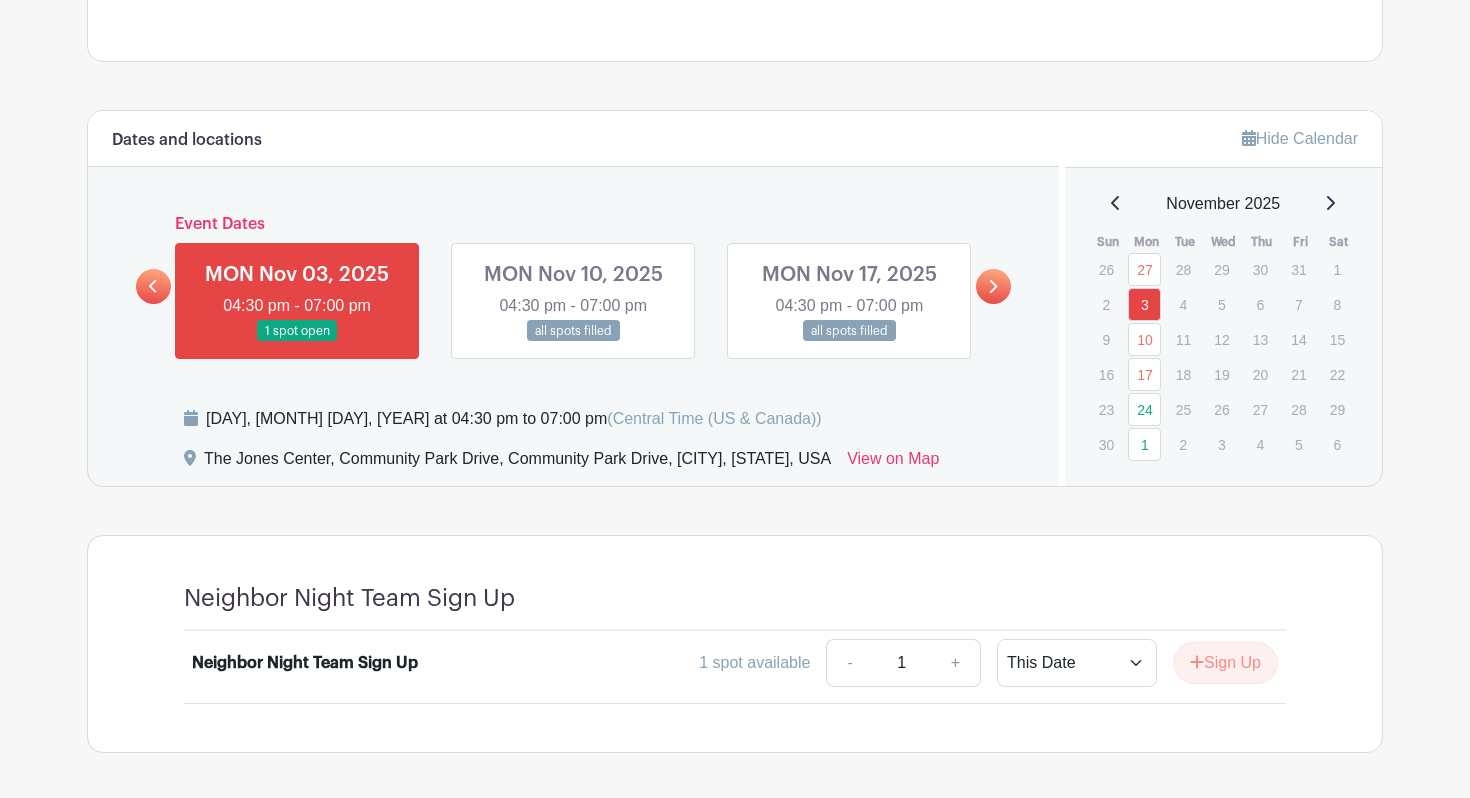 click at bounding box center (573, 342) 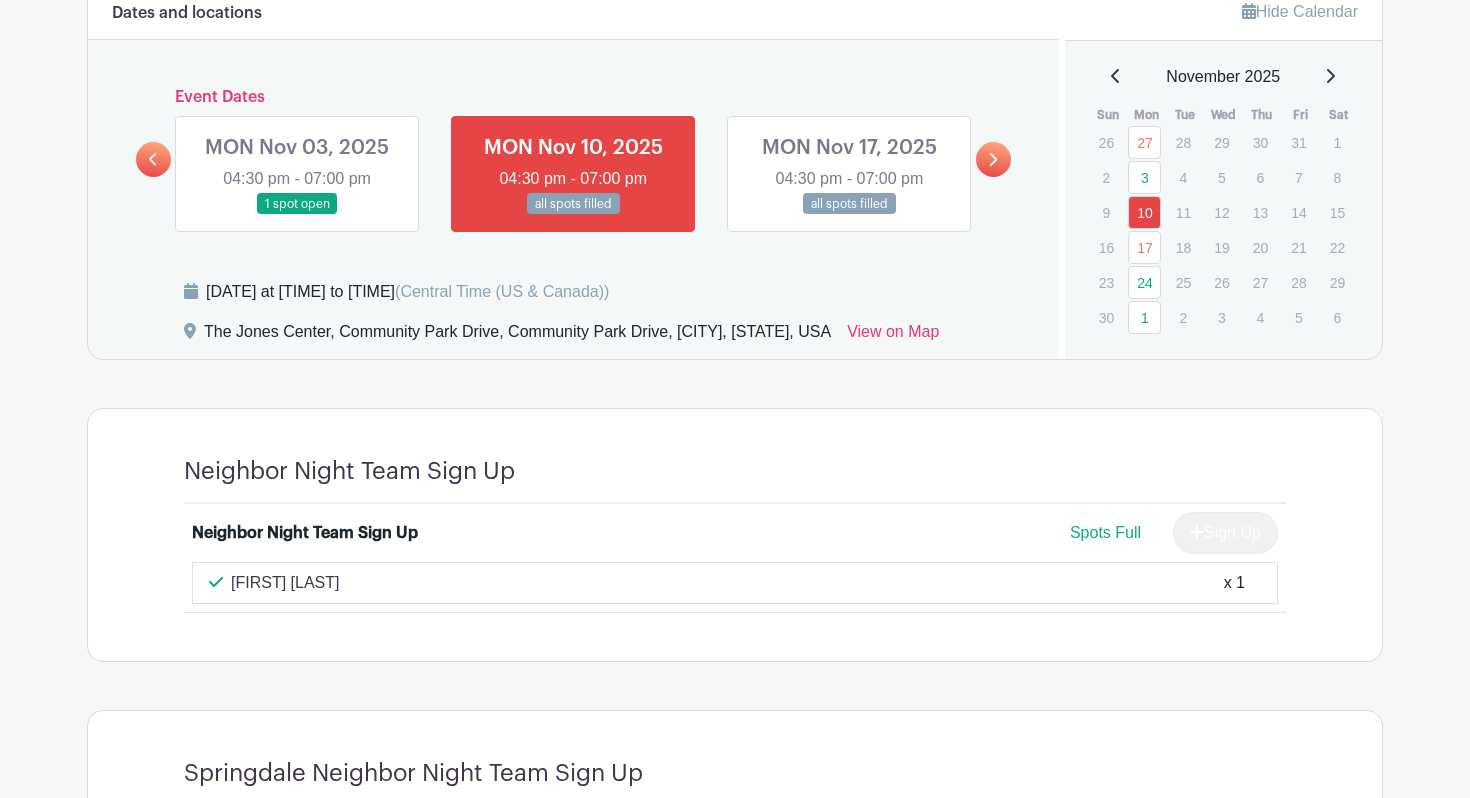 scroll, scrollTop: 1219, scrollLeft: 0, axis: vertical 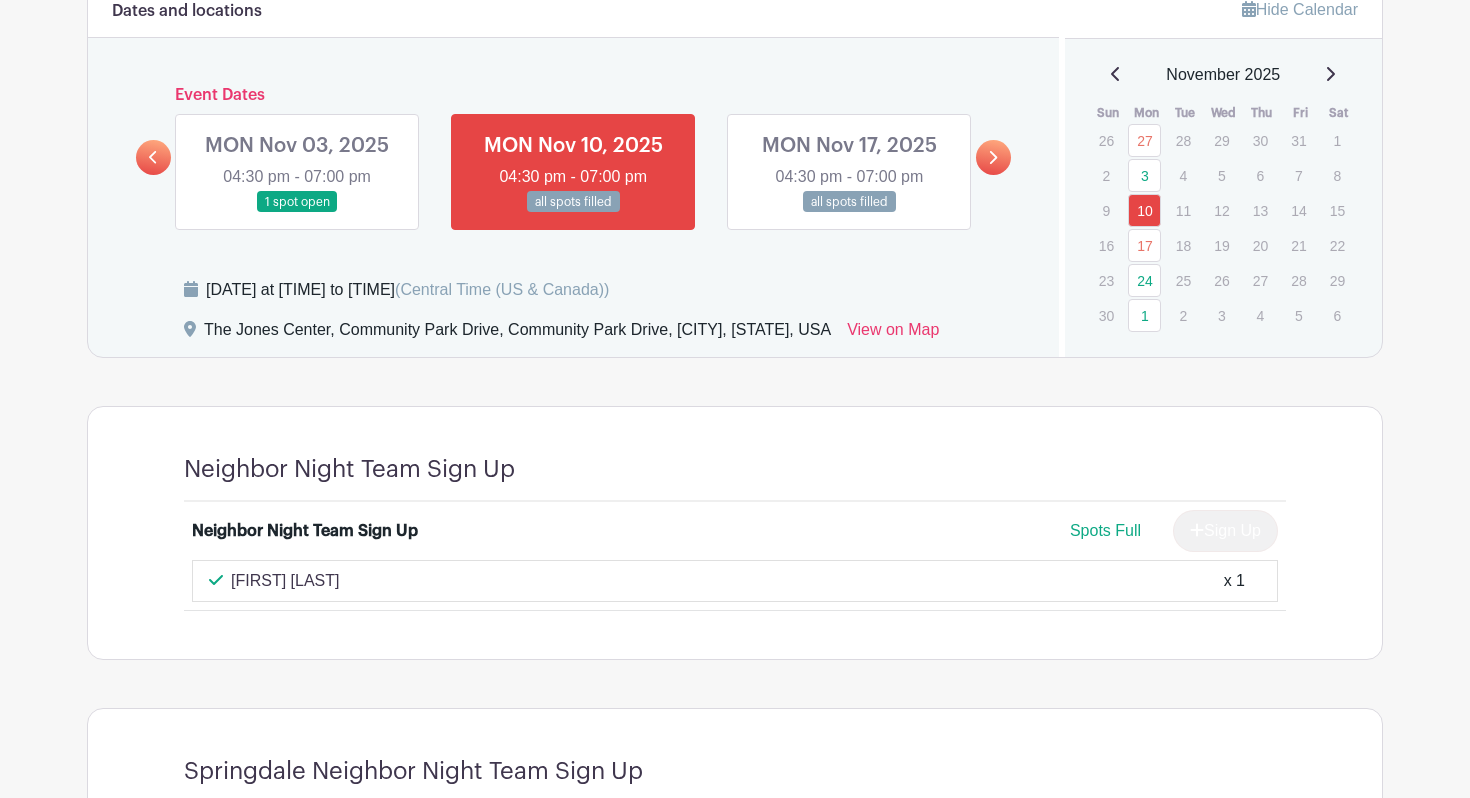 click at bounding box center (297, 213) 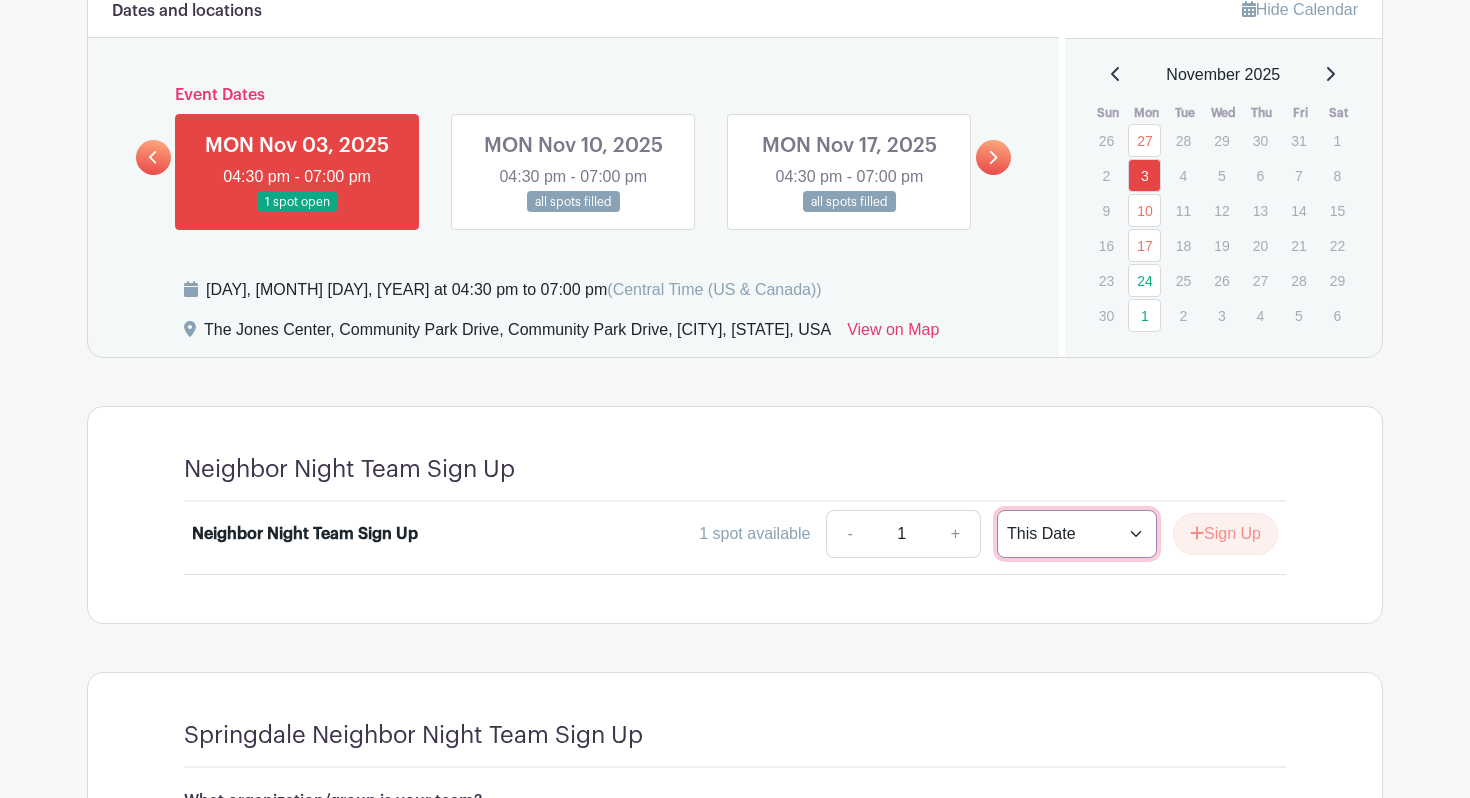click on "This Date
Select Dates" at bounding box center [1077, 534] 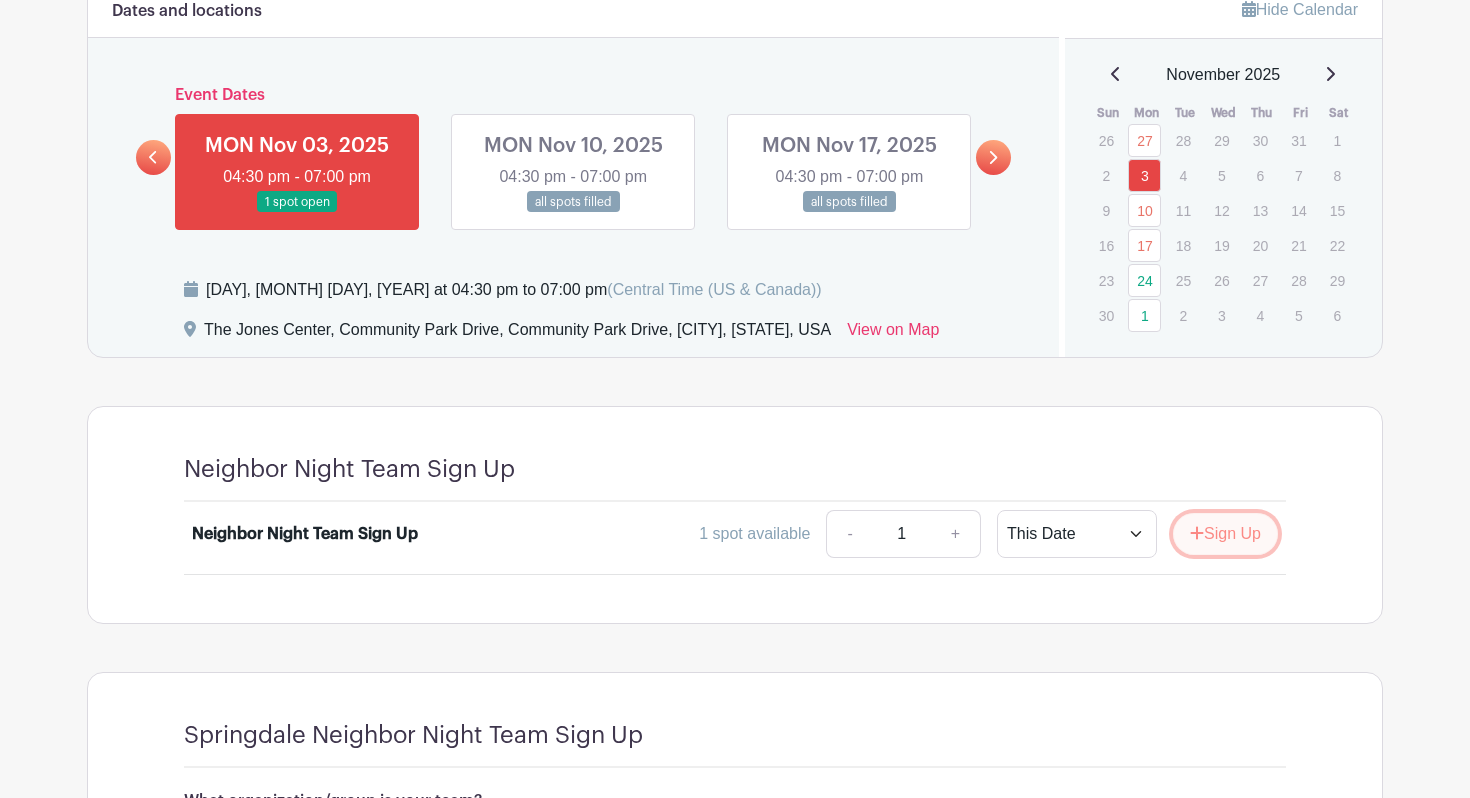 click on "Sign Up" at bounding box center (1225, 534) 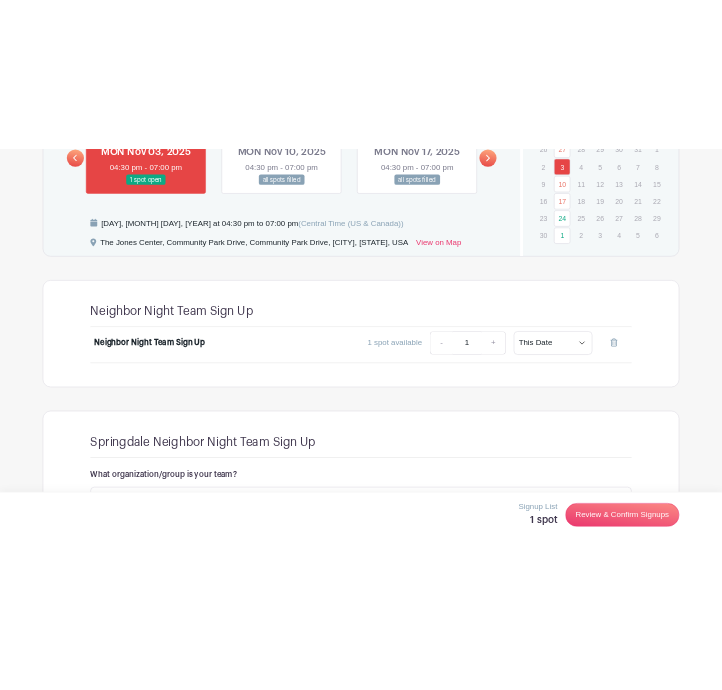 scroll, scrollTop: 1494, scrollLeft: 0, axis: vertical 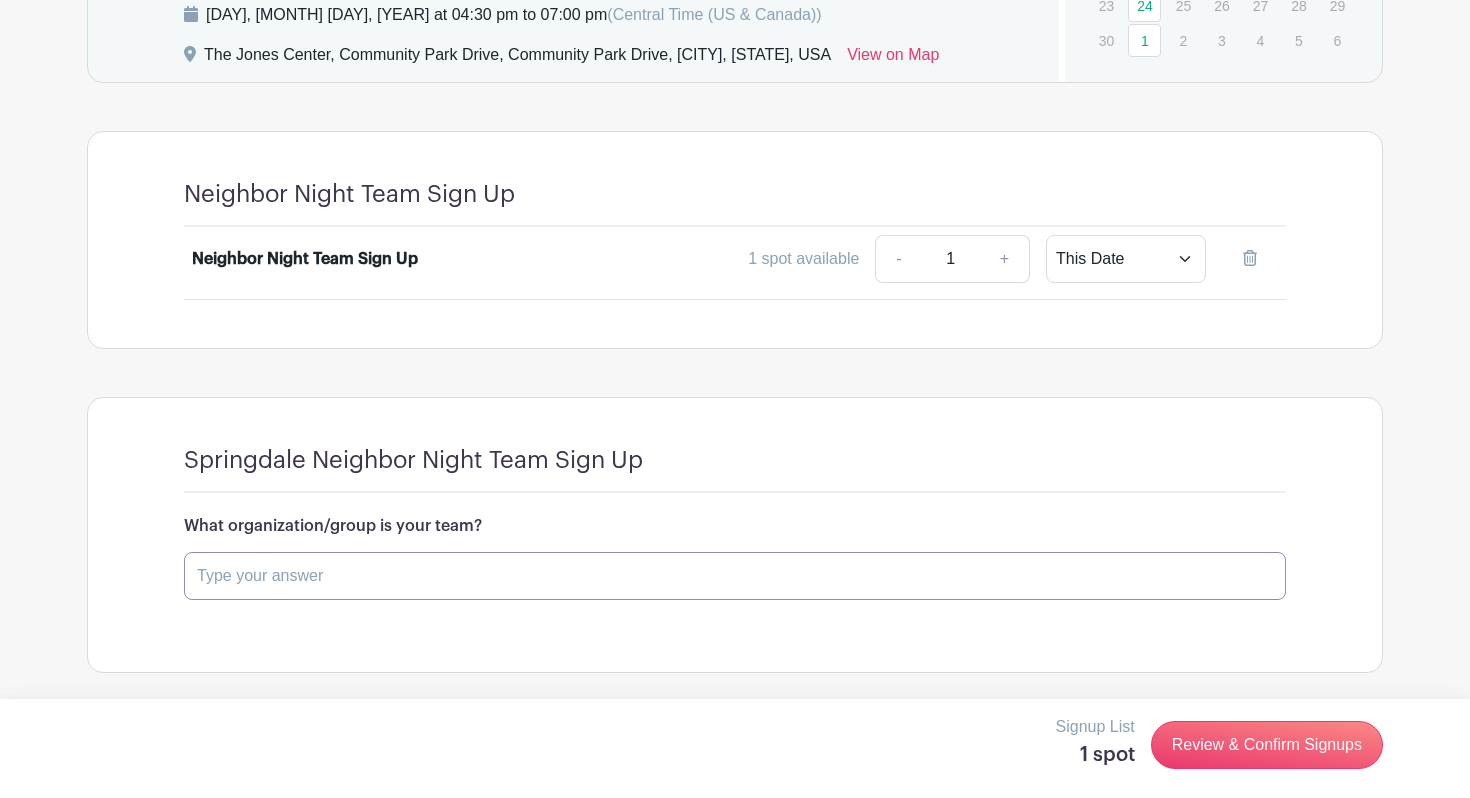 click at bounding box center (735, 576) 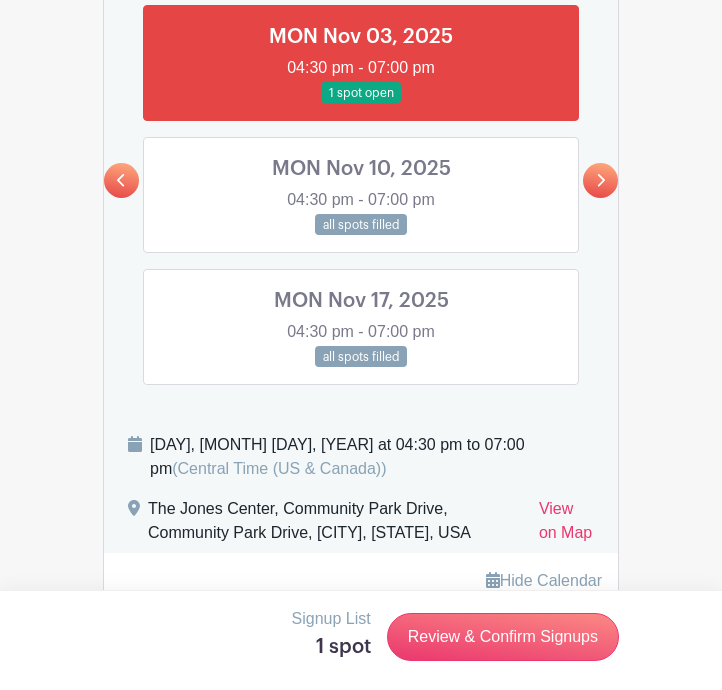 type on "Christ Church" 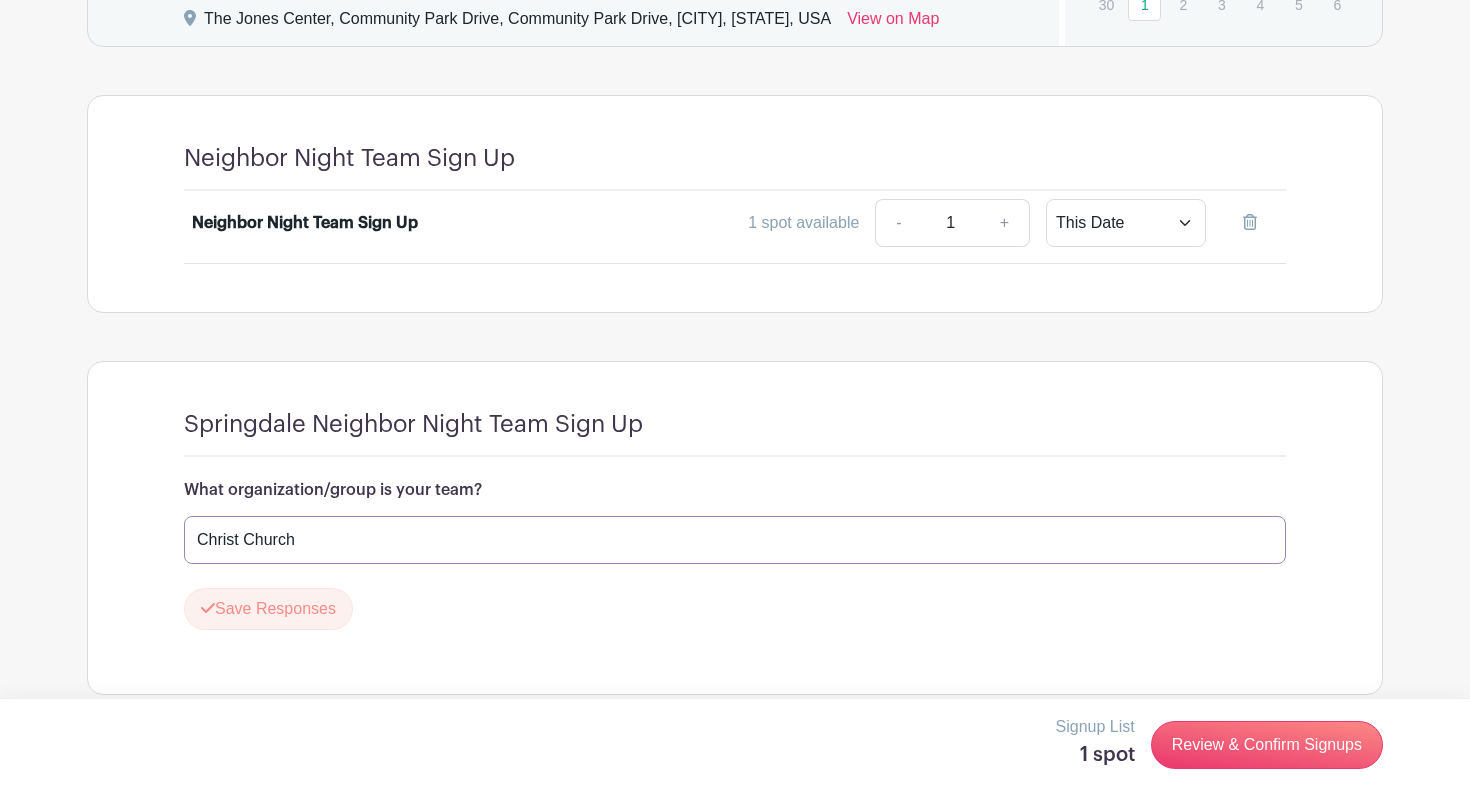scroll, scrollTop: 1552, scrollLeft: 0, axis: vertical 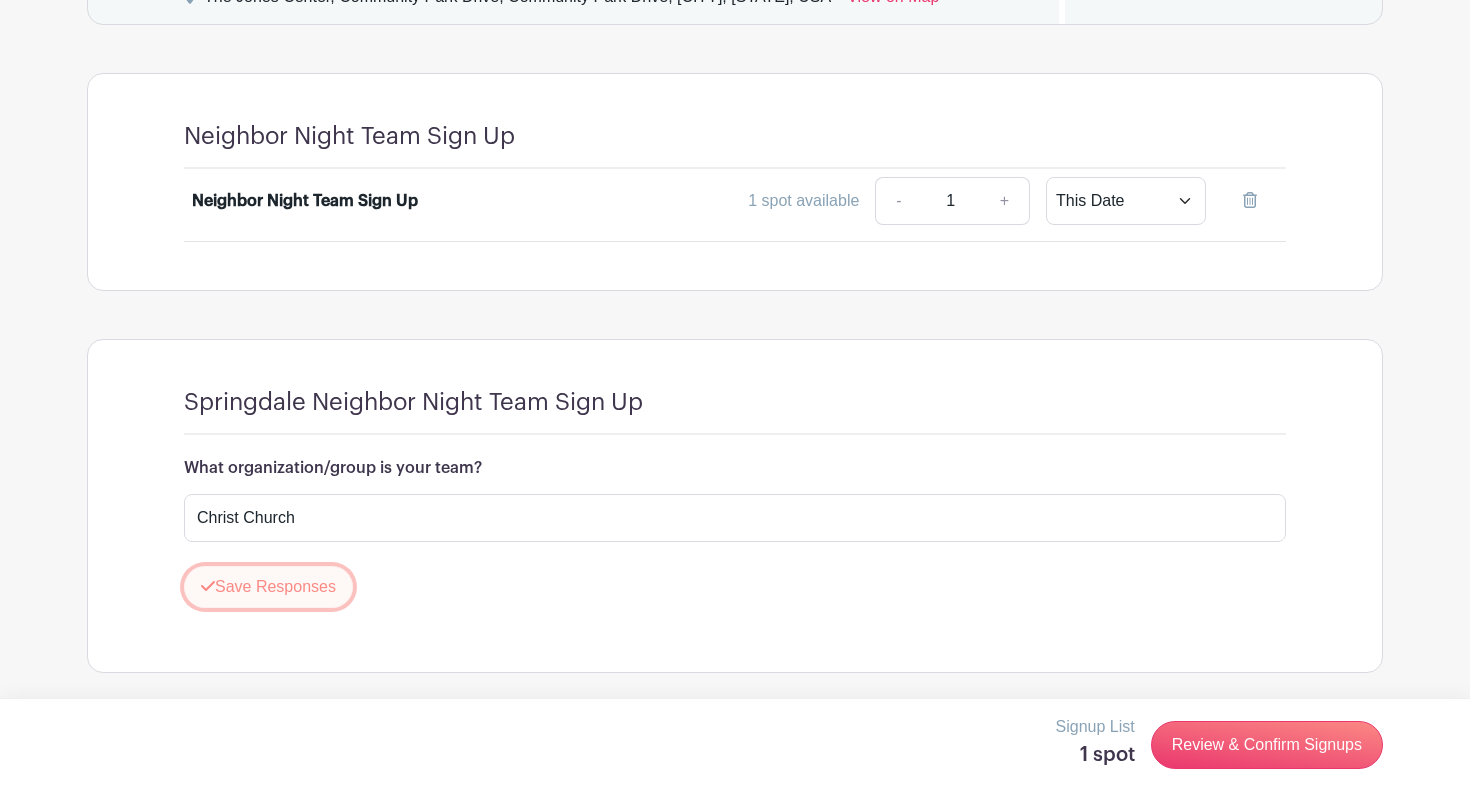 click on "Save Responses" at bounding box center (268, 587) 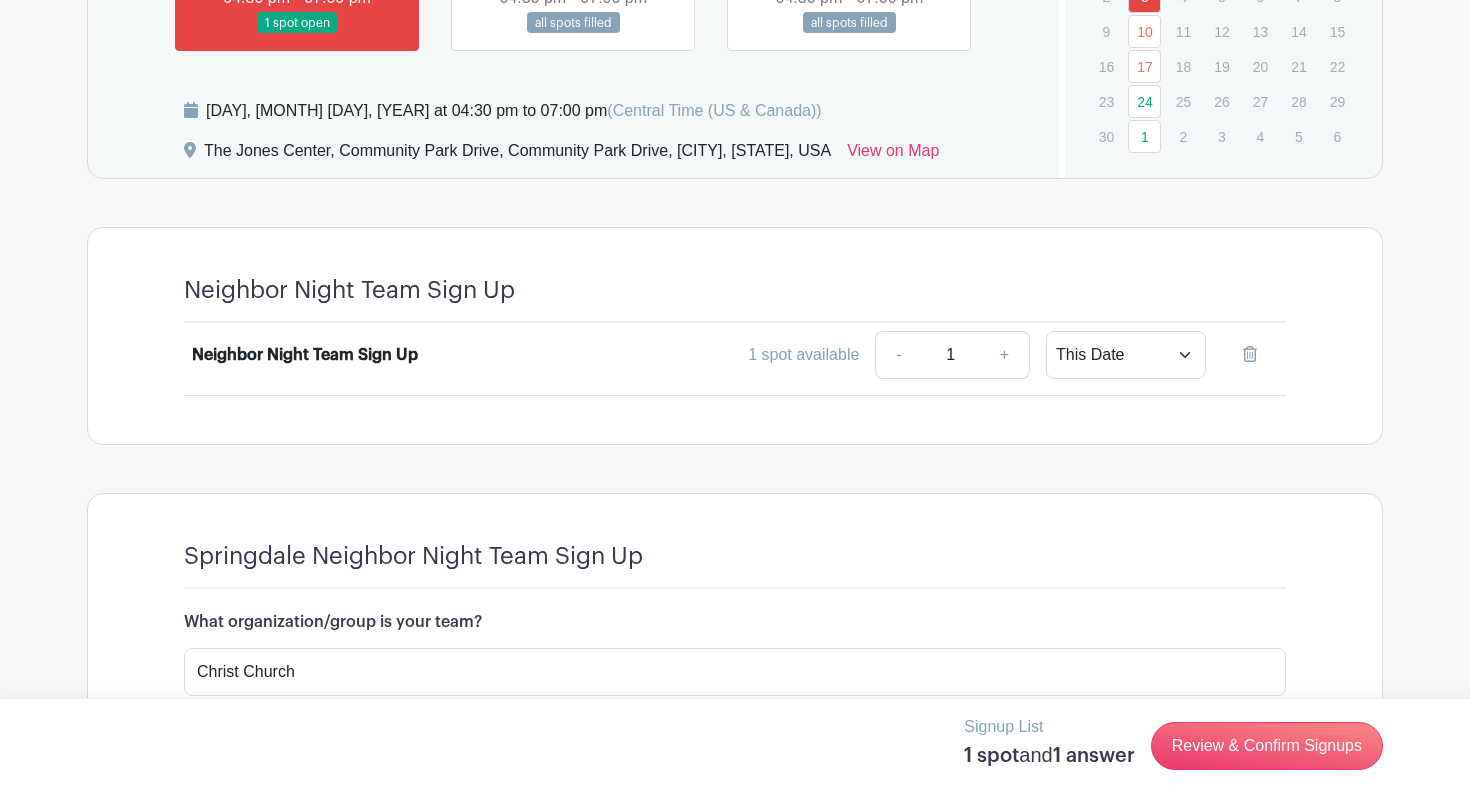 scroll, scrollTop: 1494, scrollLeft: 0, axis: vertical 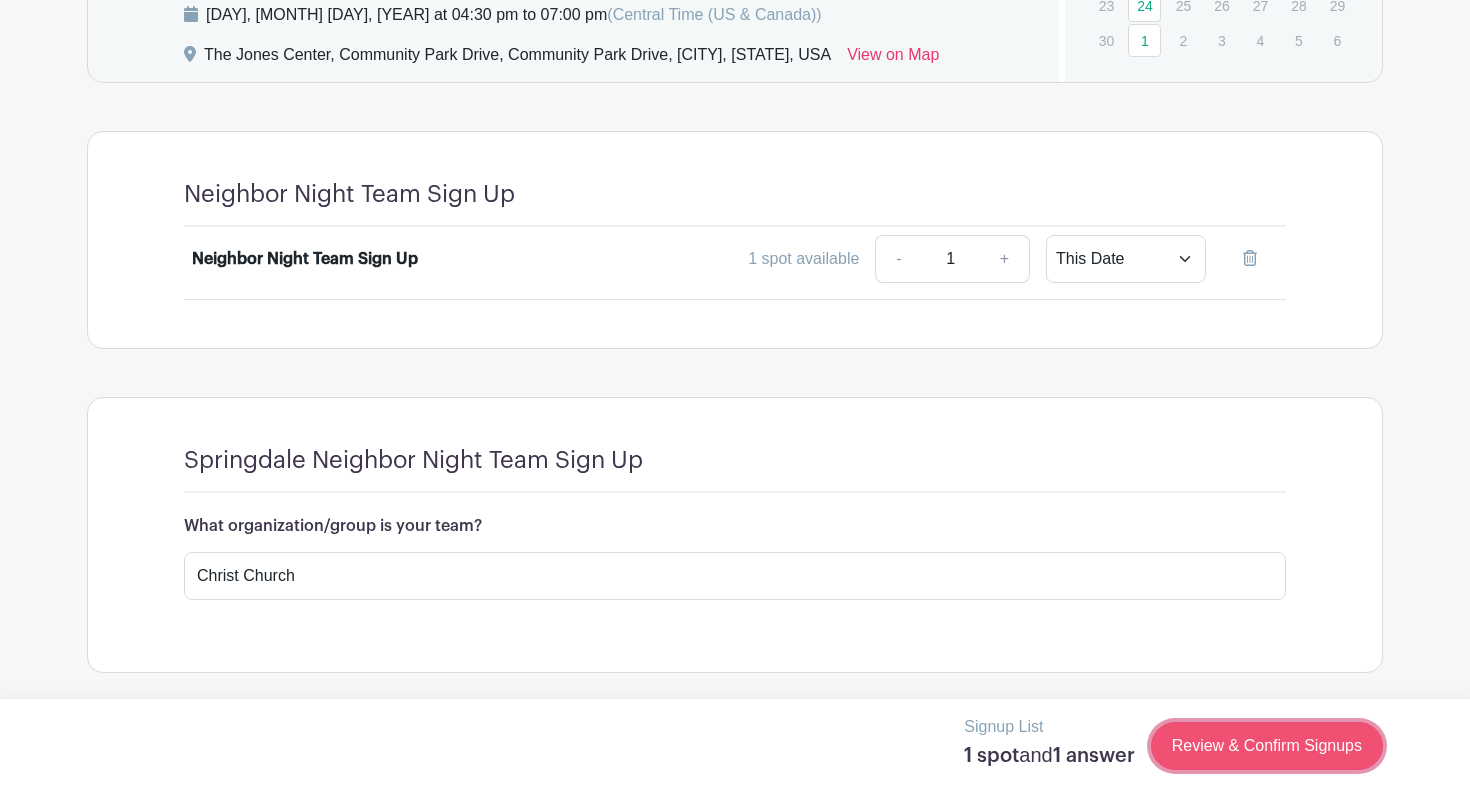 click on "Review & Confirm Signups" at bounding box center (1267, 746) 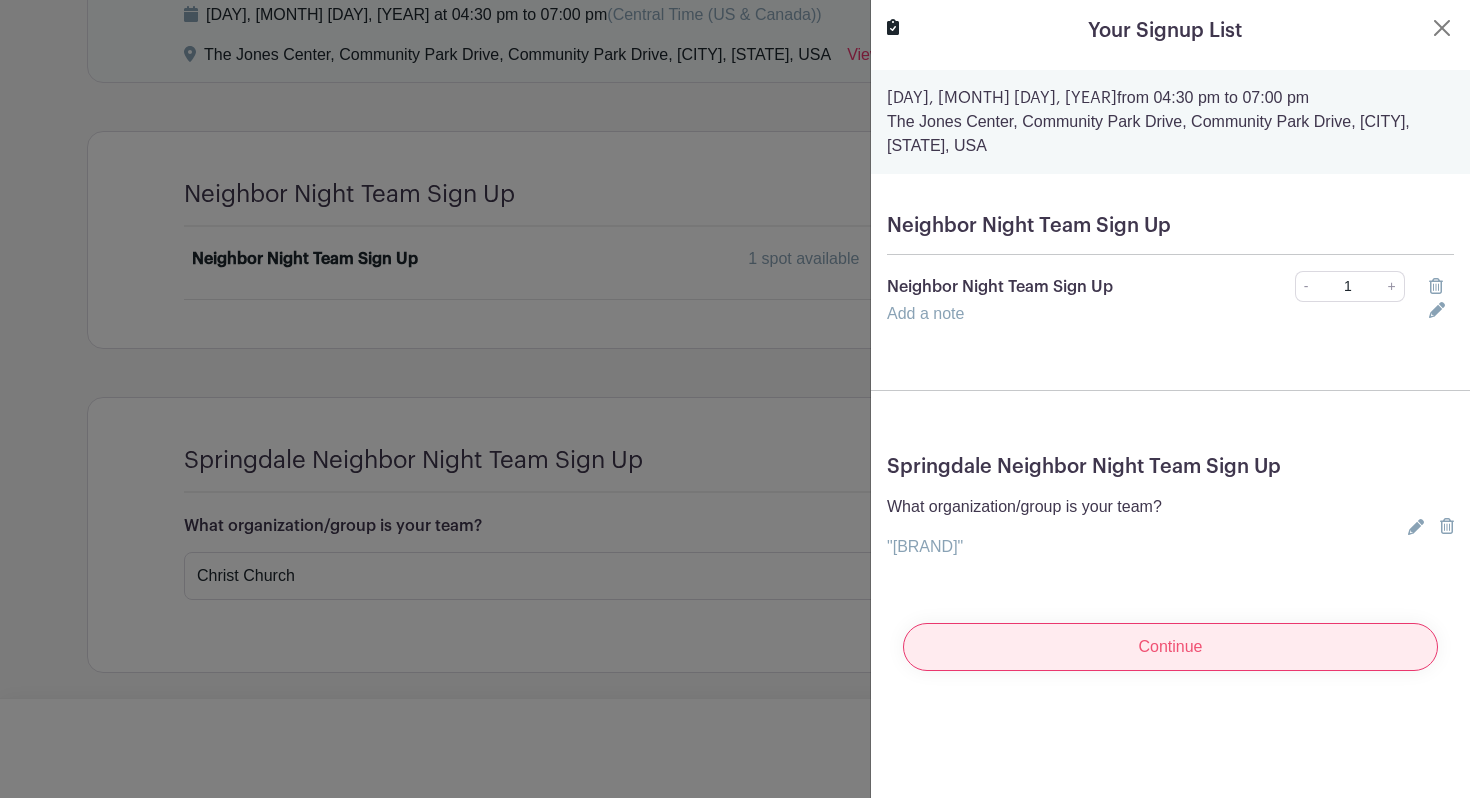 click on "Continue" at bounding box center (1170, 647) 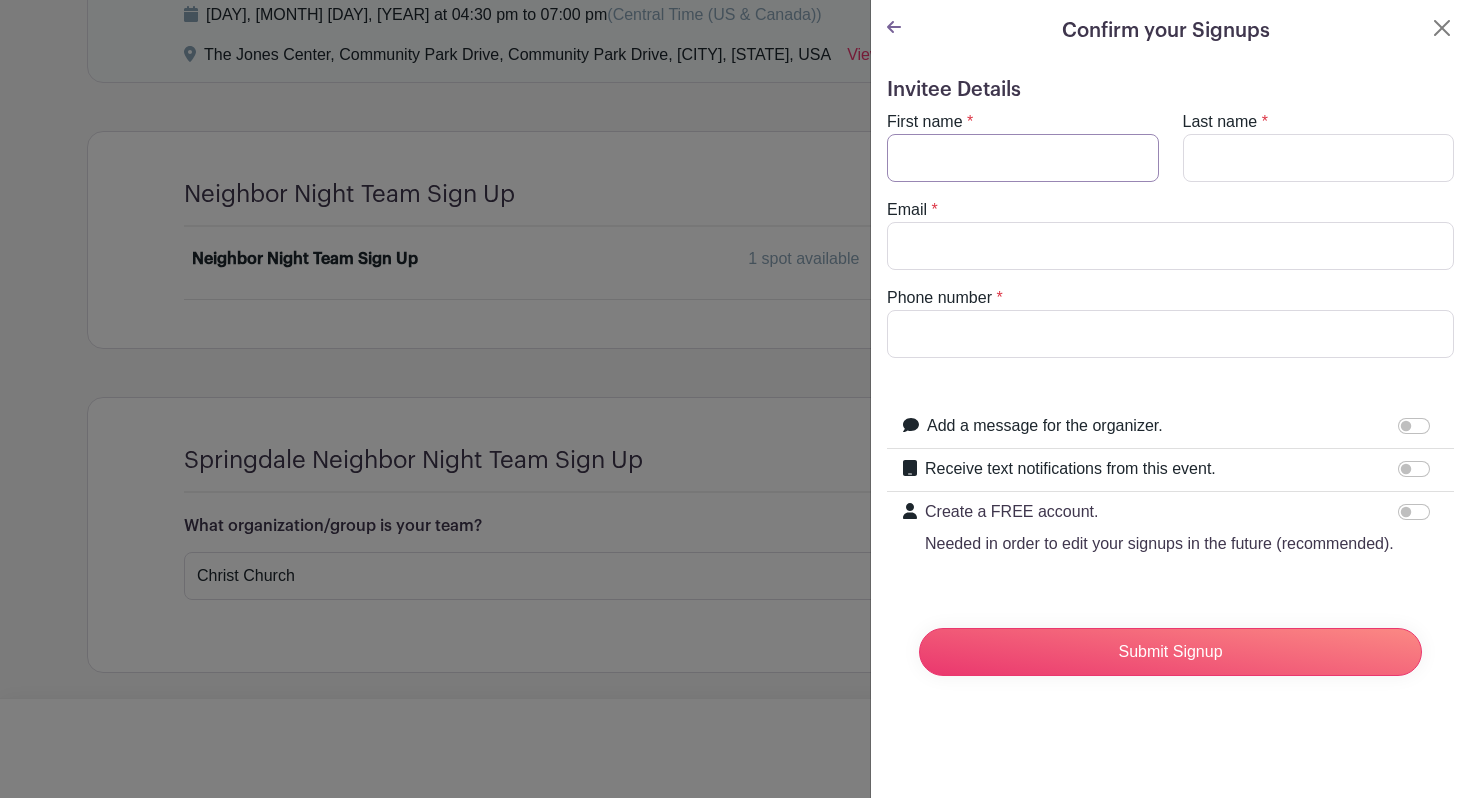 click on "First name" at bounding box center (1023, 158) 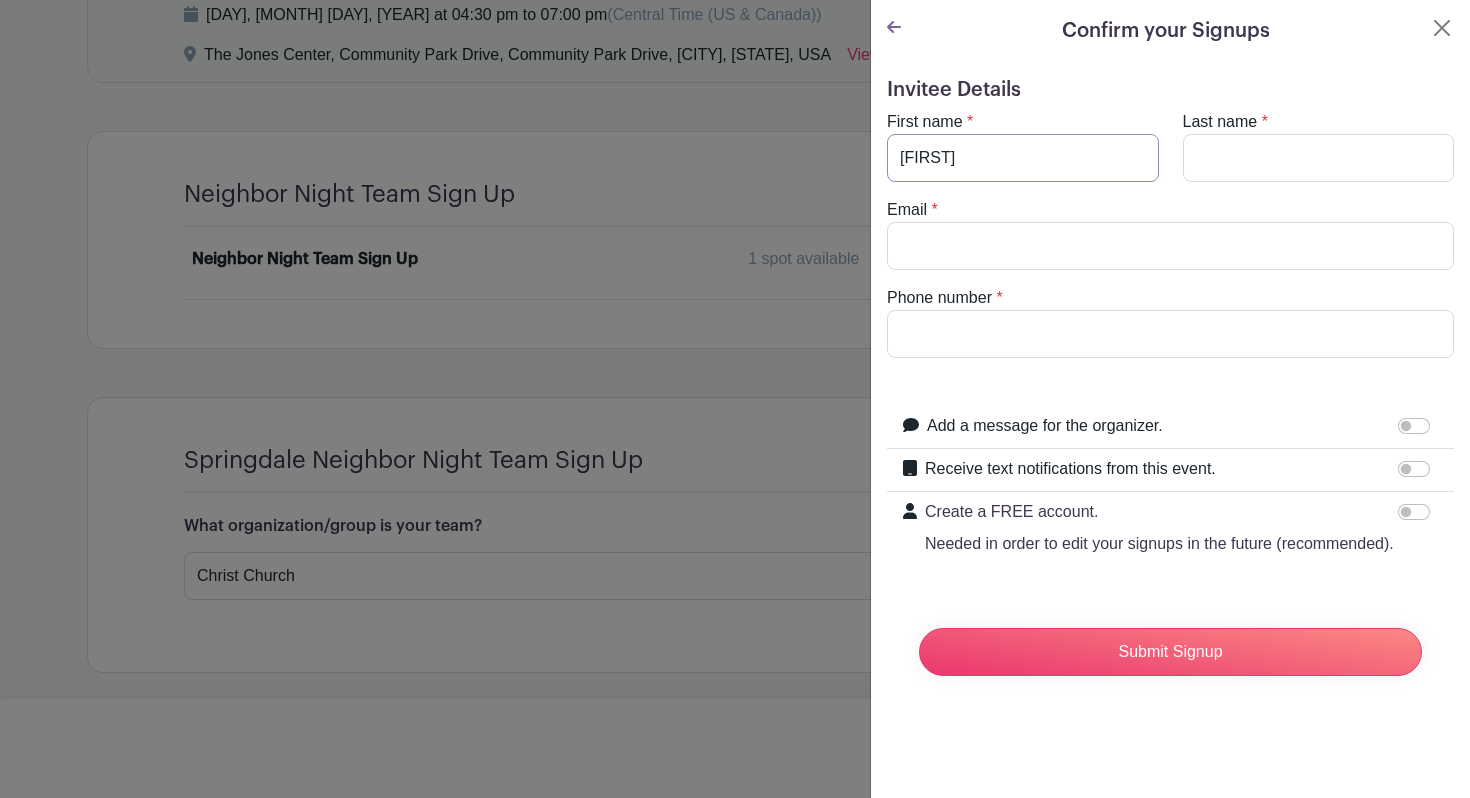 type on "[FIRST]" 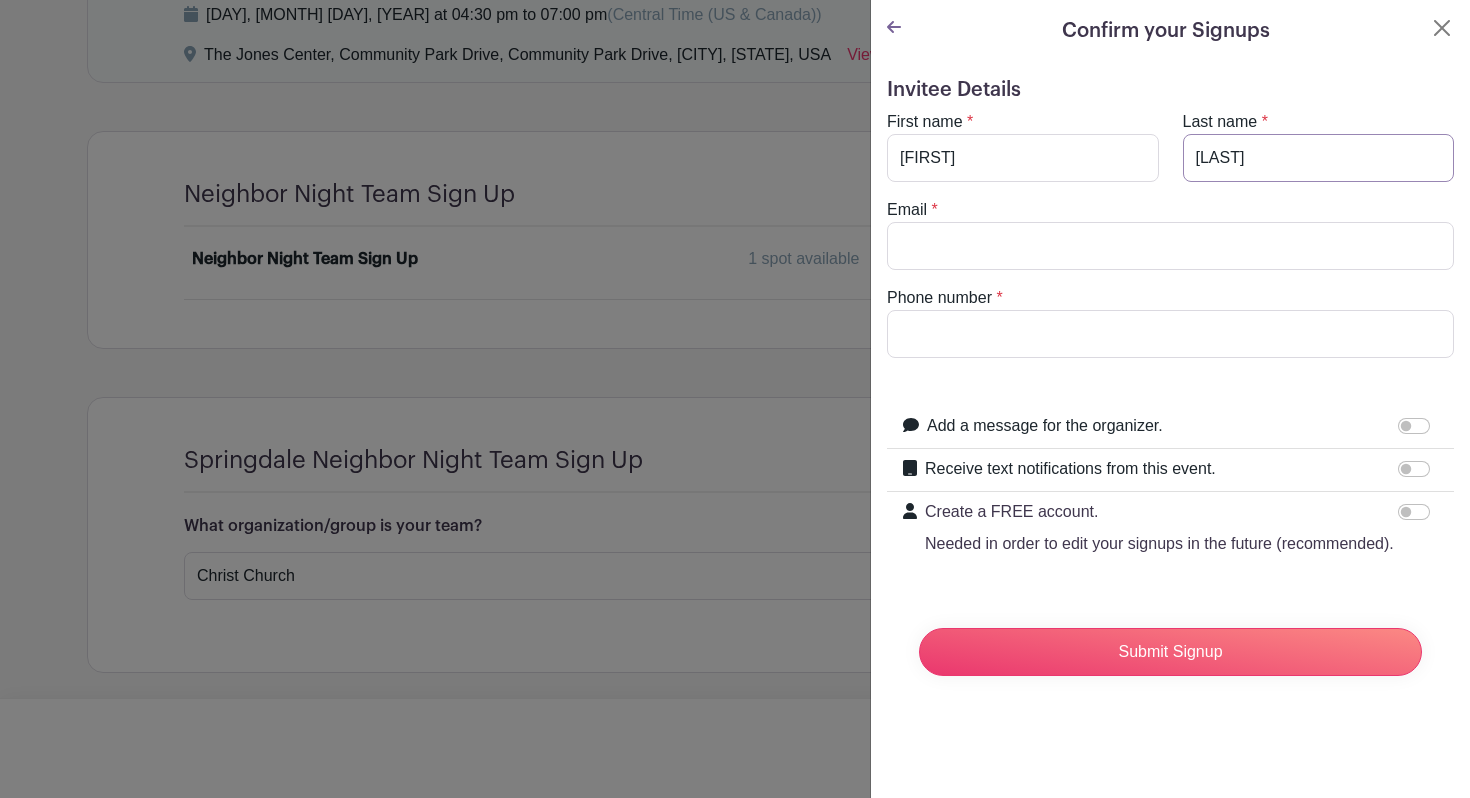 type on "[LAST]" 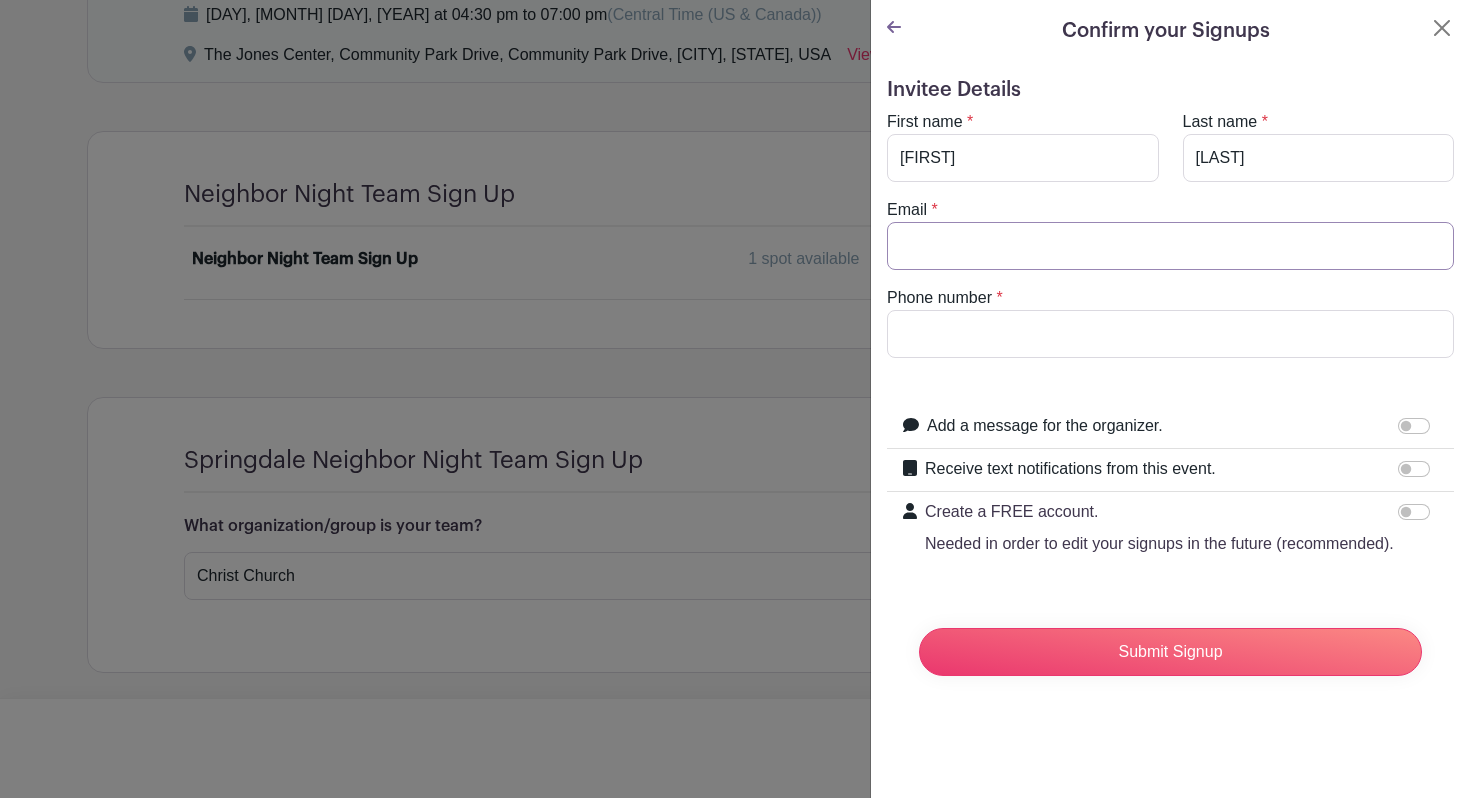 click on "Email" at bounding box center (1170, 246) 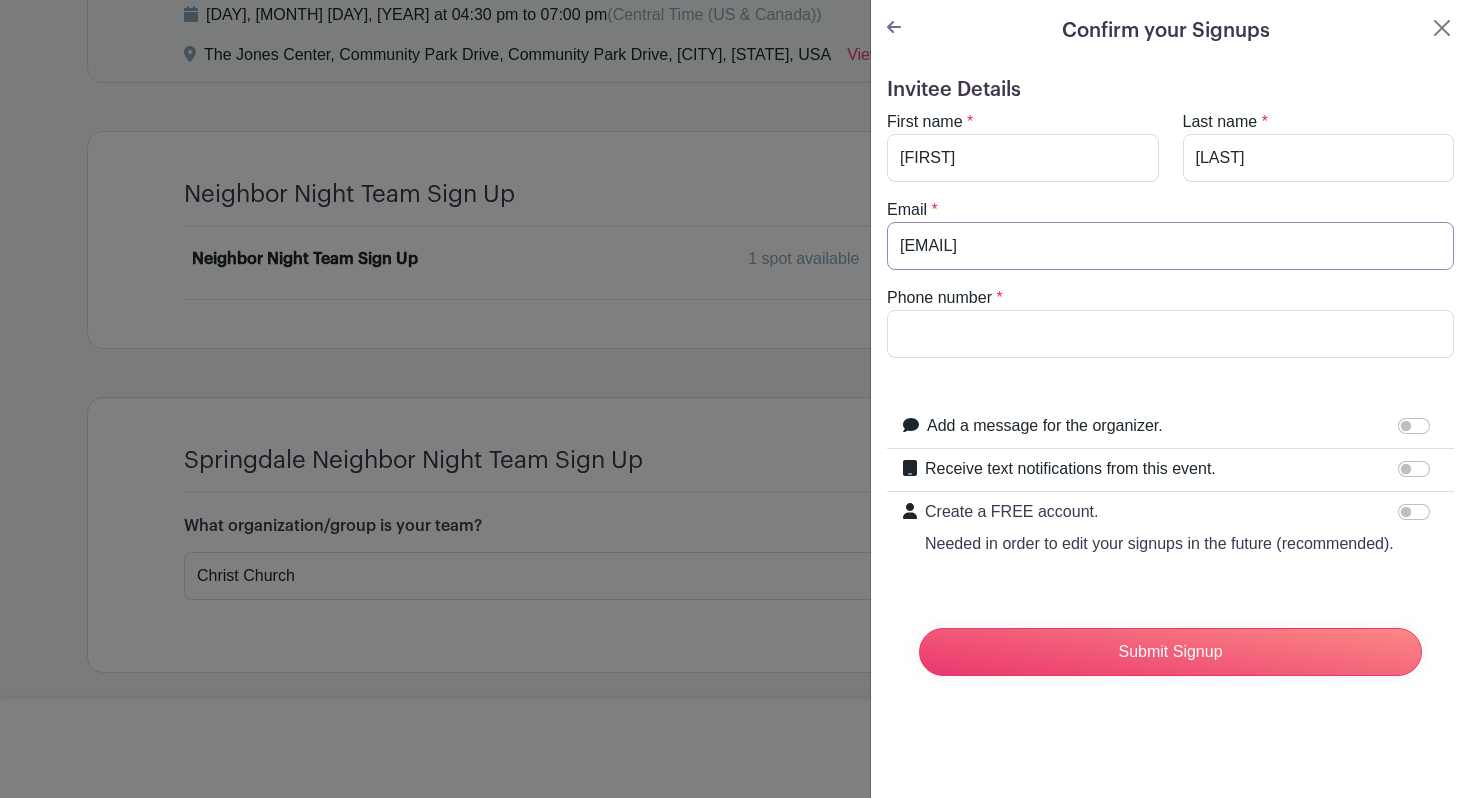 type on "[EMAIL]" 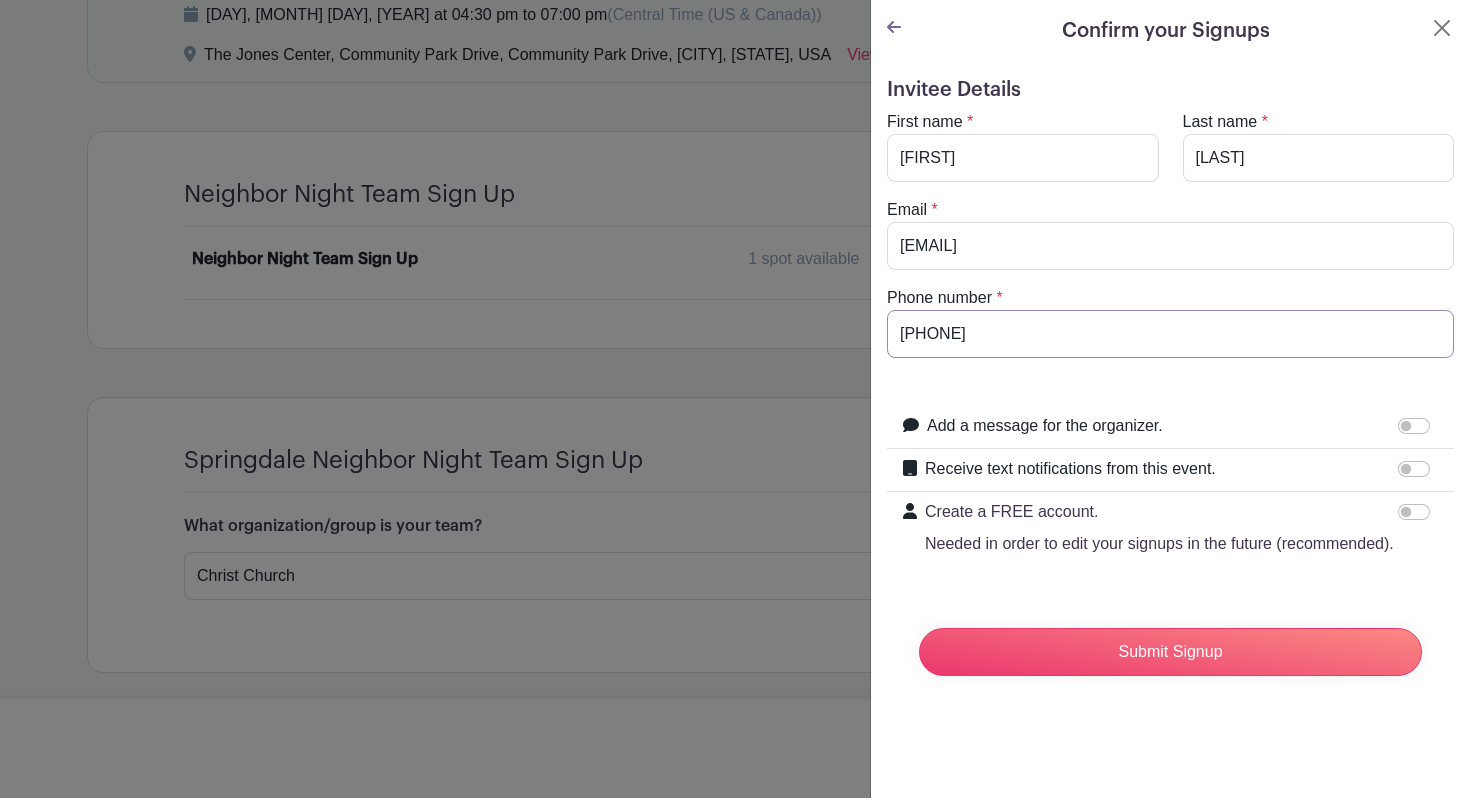 type on "[PHONE]" 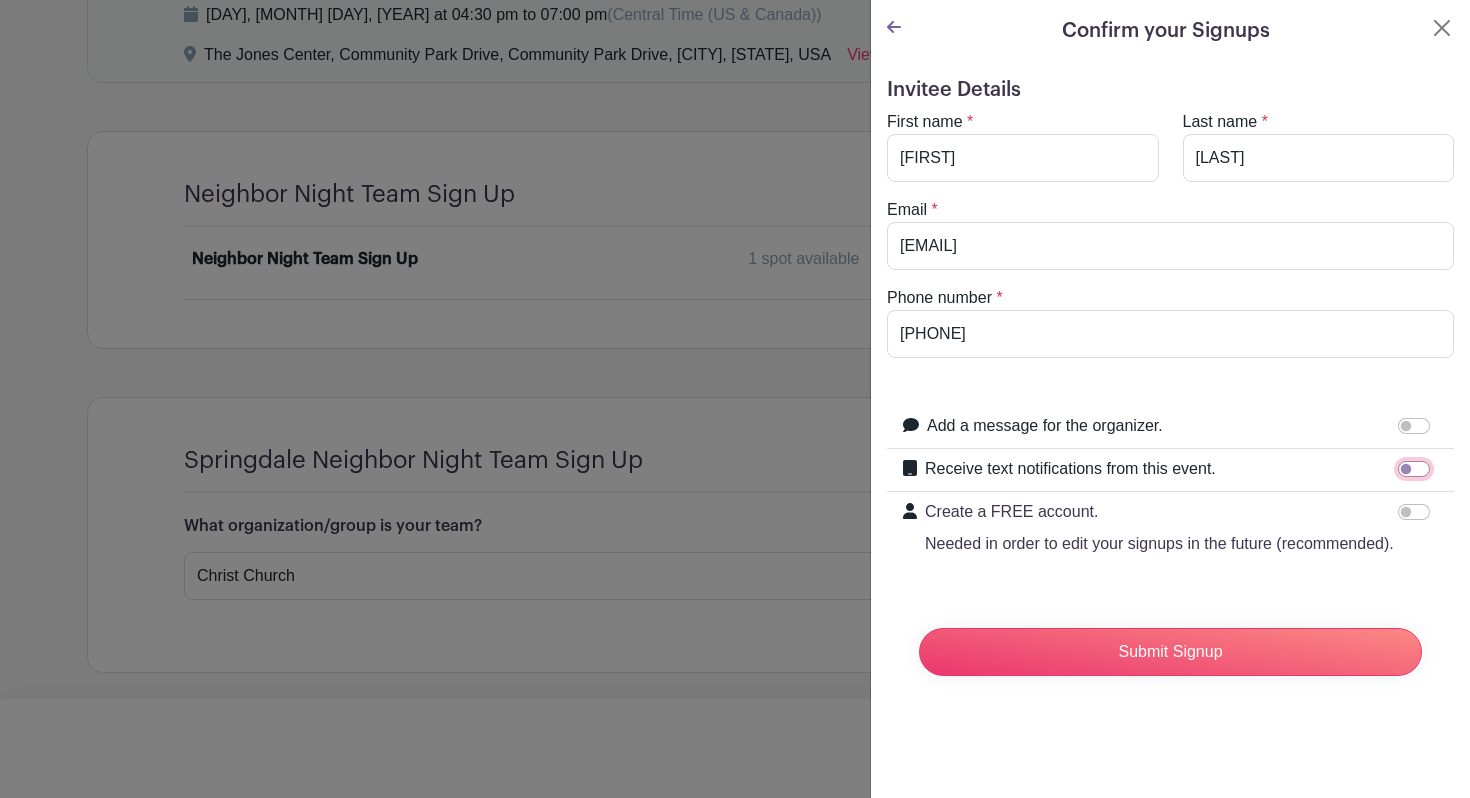 click on "Receive text notifications from this event." at bounding box center (1414, 469) 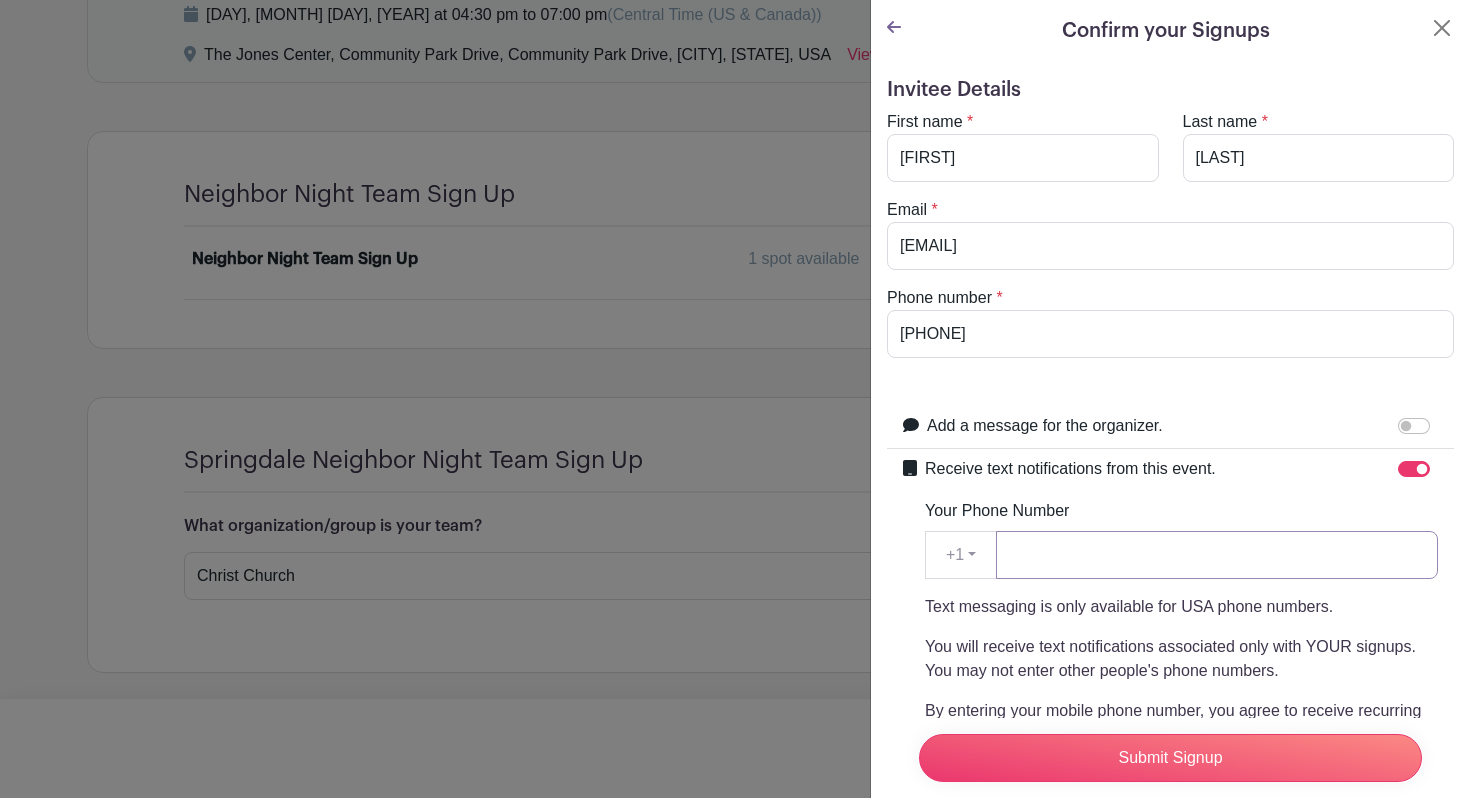 click on "Your Phone Number" at bounding box center [1217, 555] 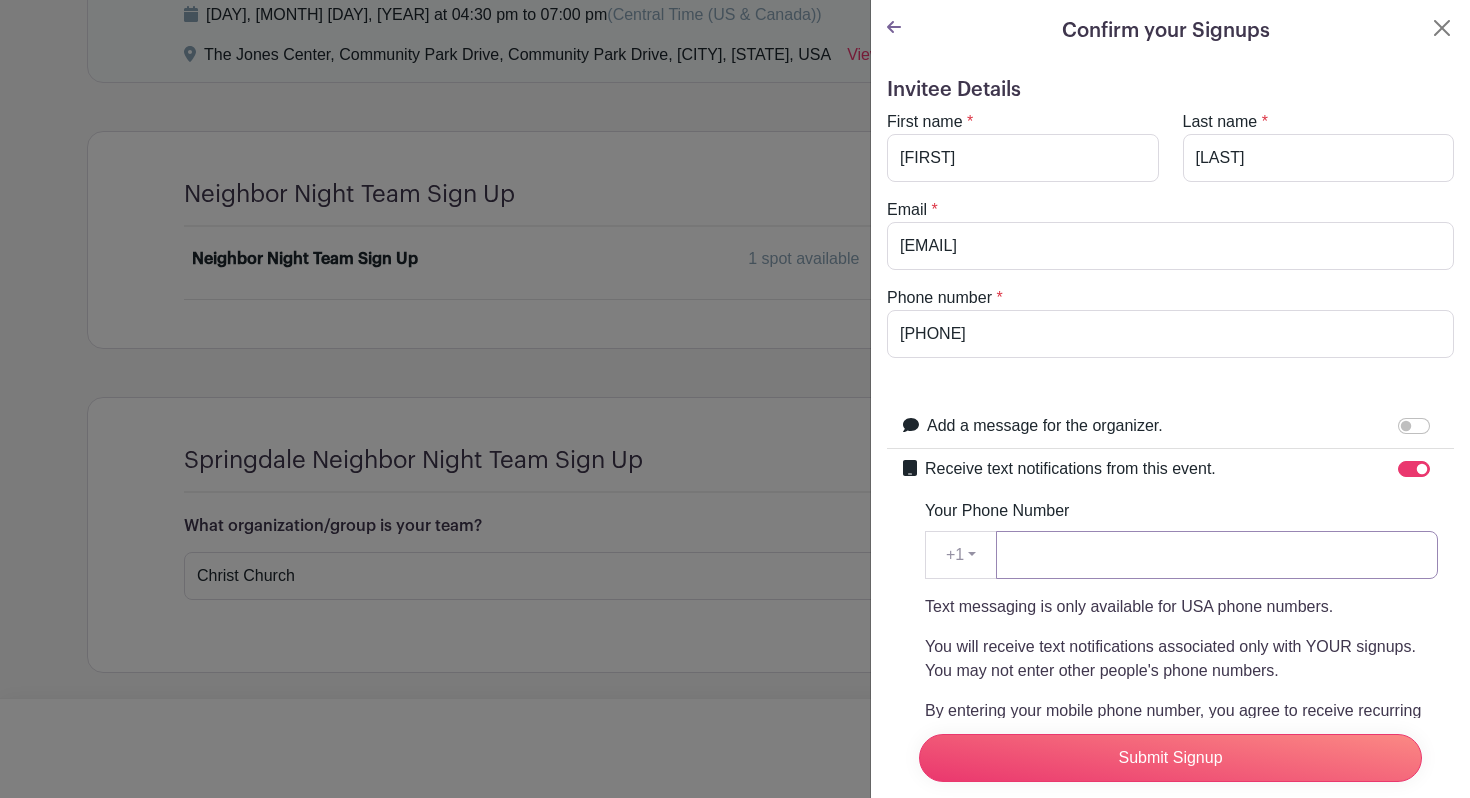 type on "[PHONE]" 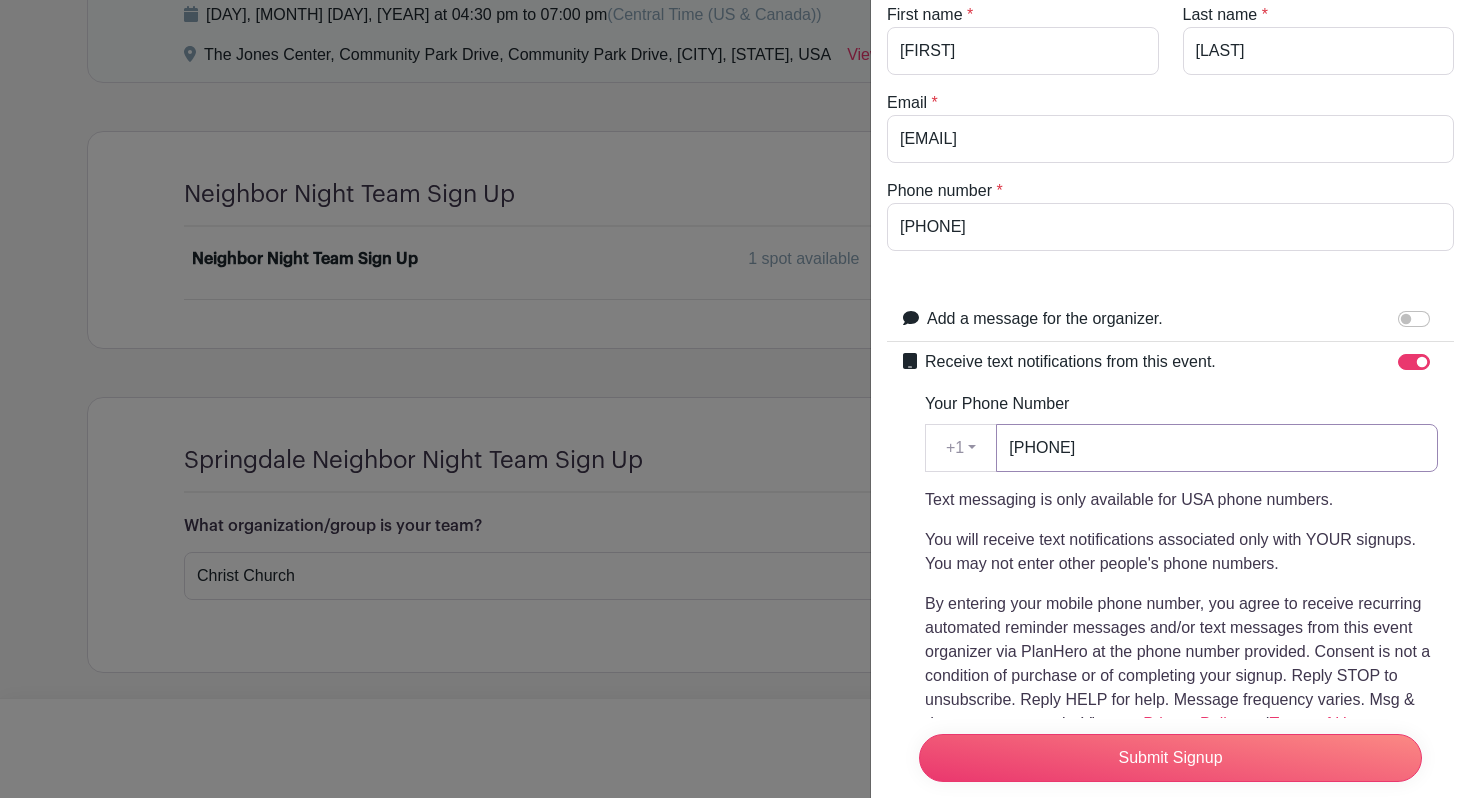 scroll, scrollTop: 115, scrollLeft: 0, axis: vertical 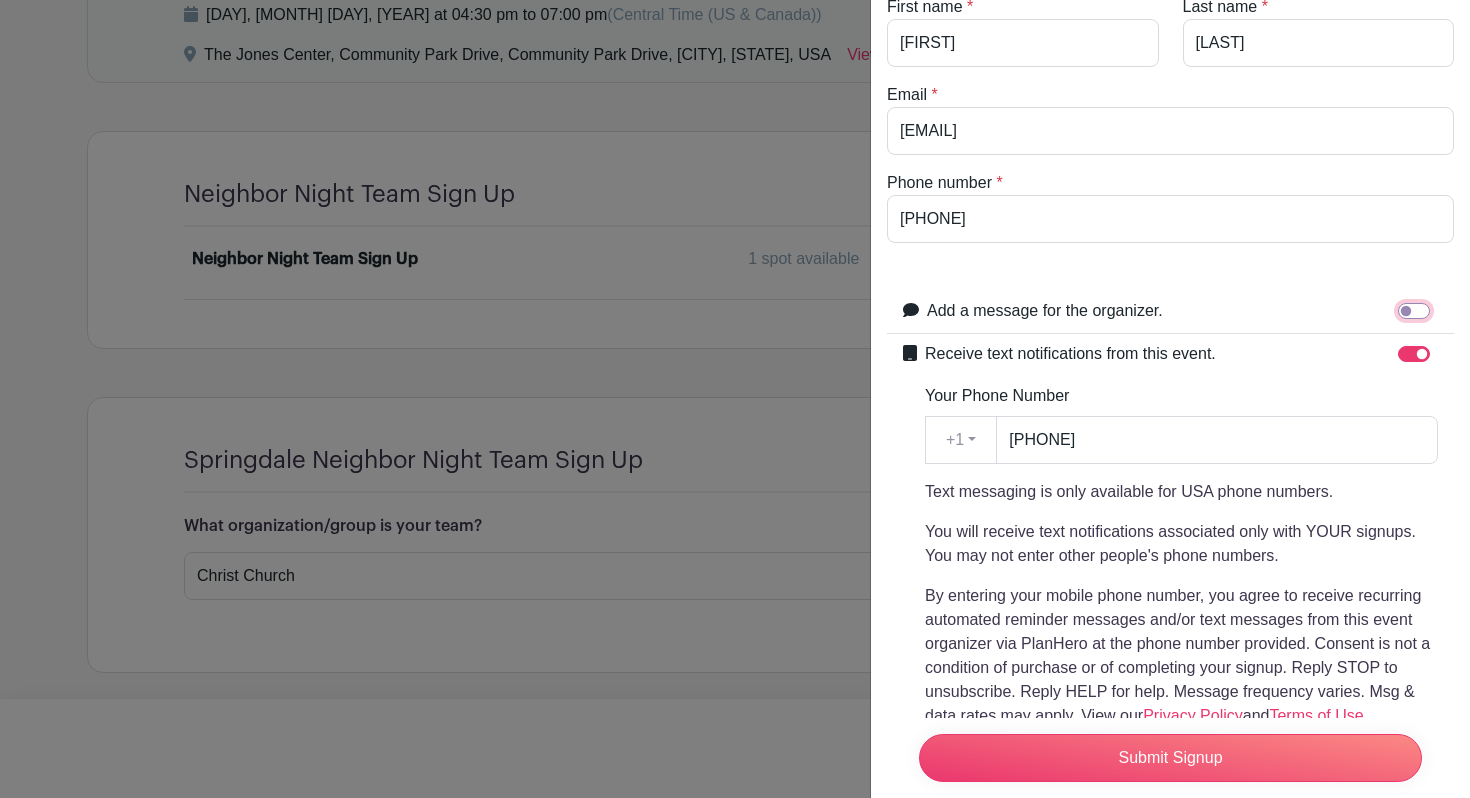 click on "Add a message for the organizer." at bounding box center [1414, 311] 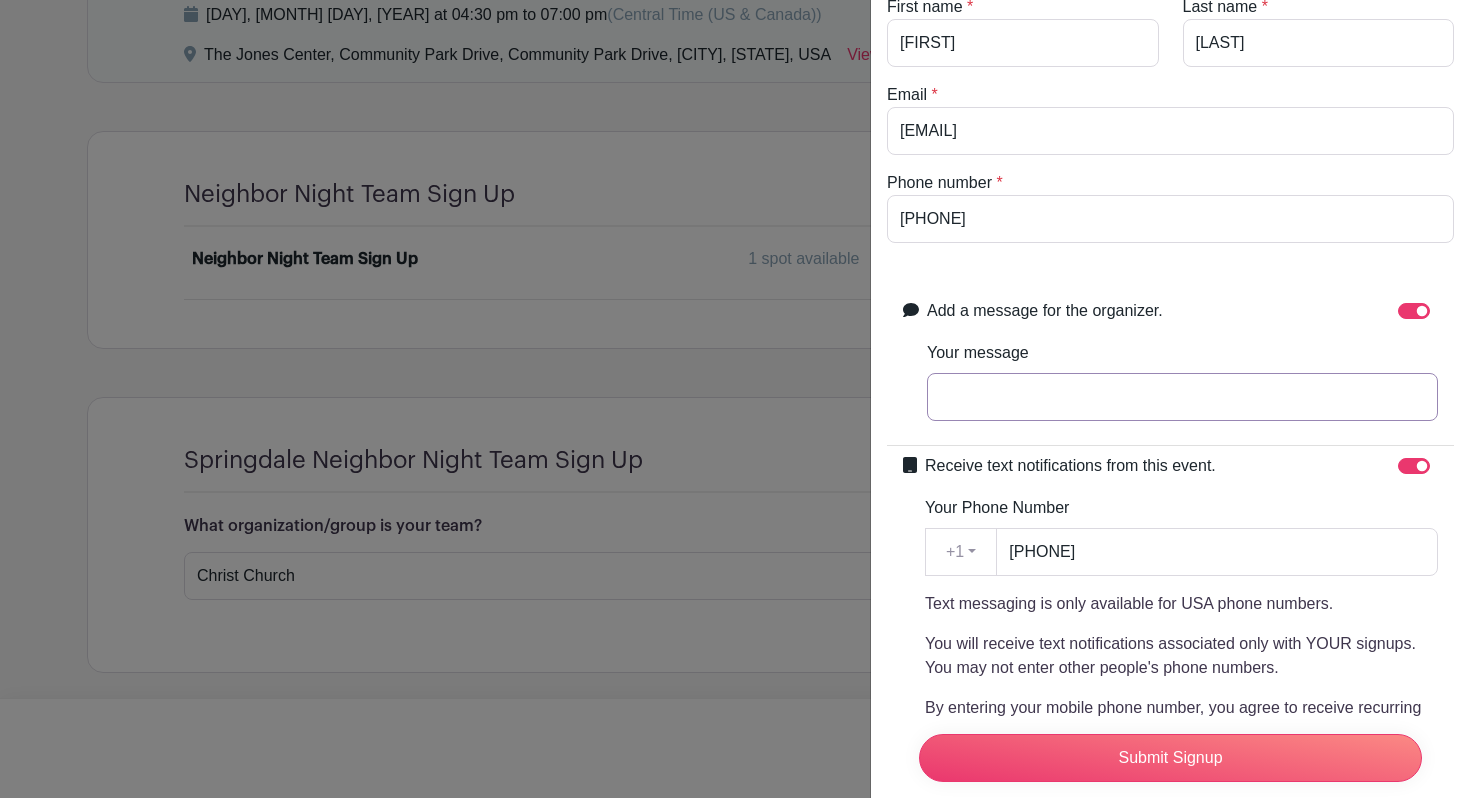 click on "Your message" at bounding box center [1182, 397] 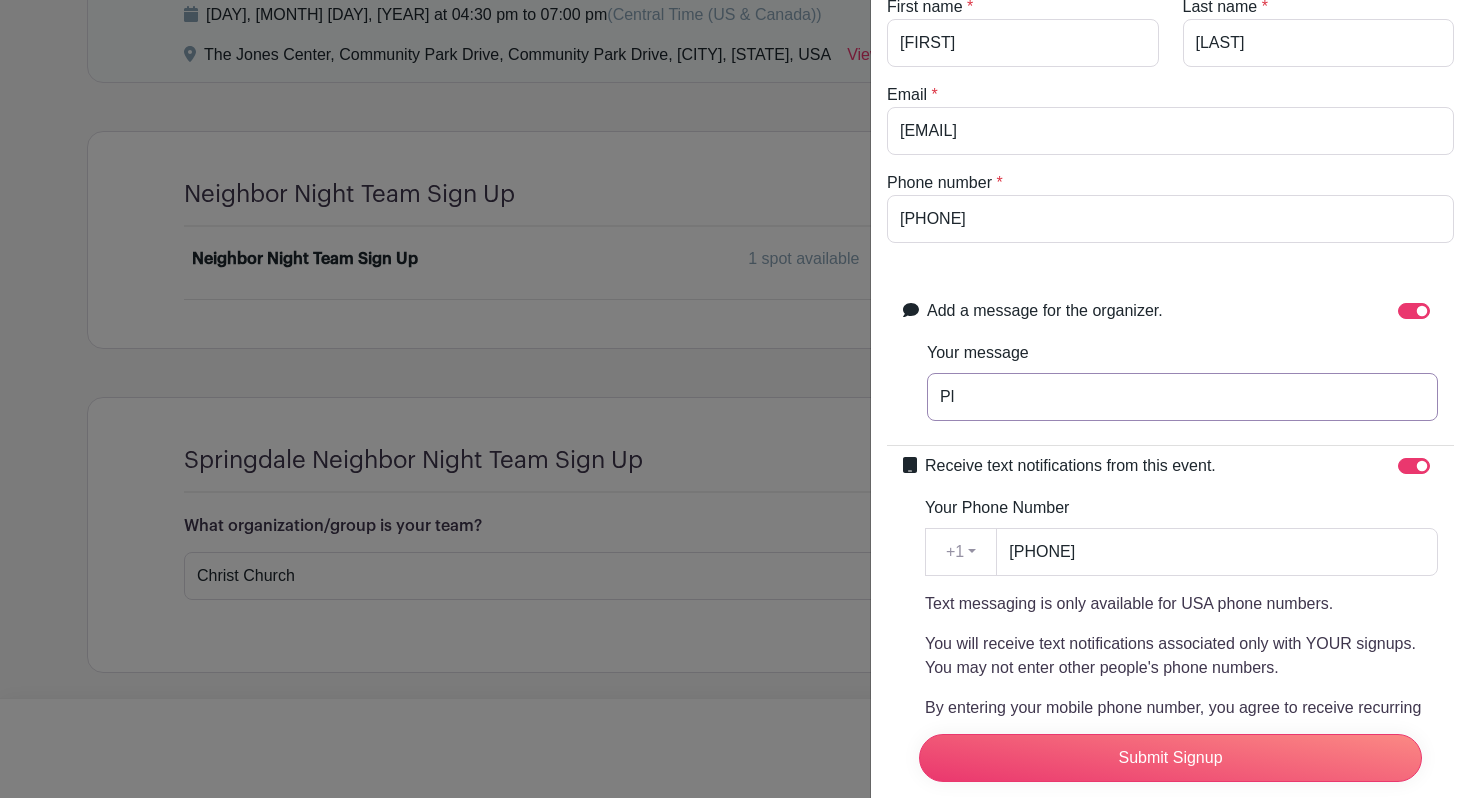 type on "P" 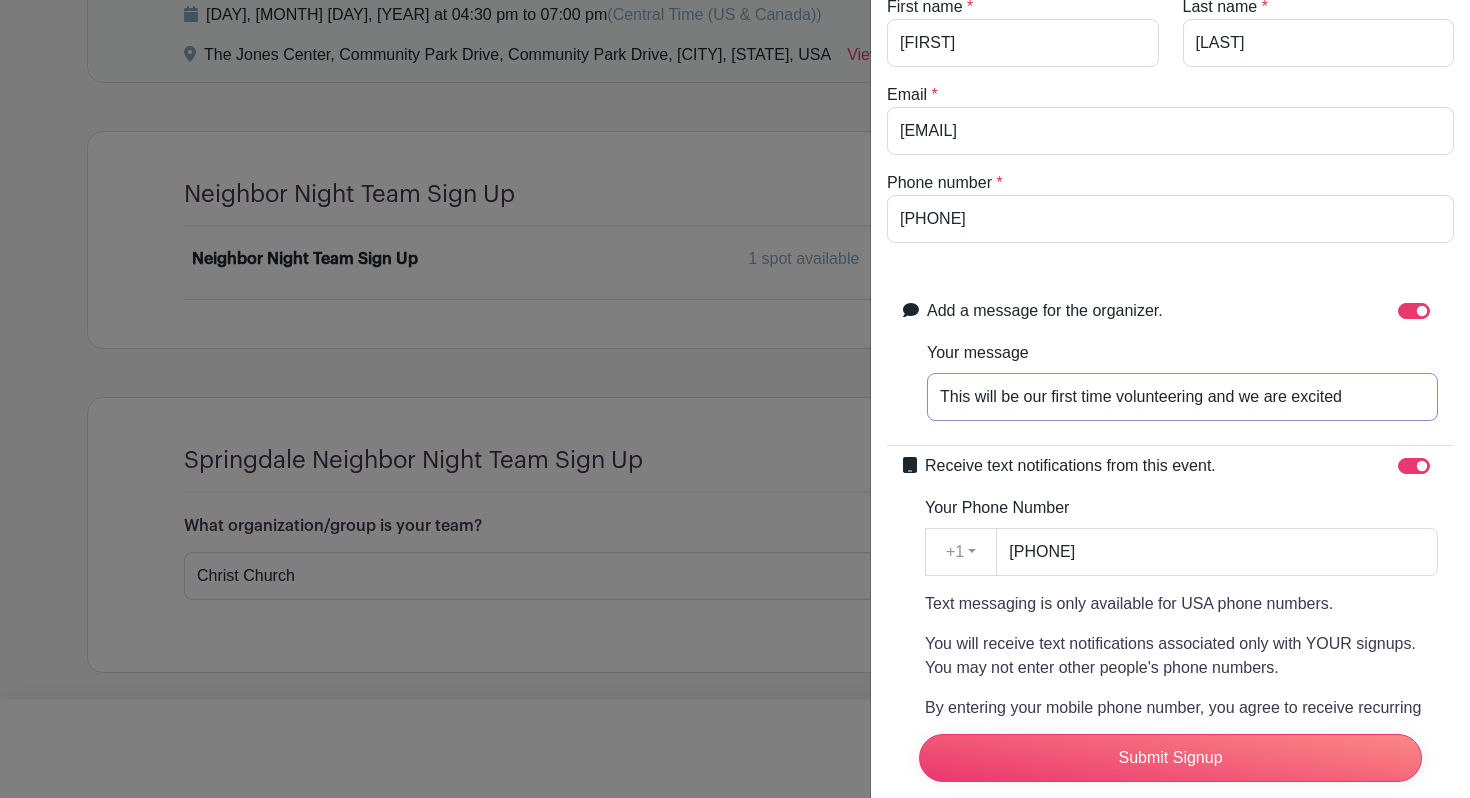 click on "This will be our first time volunteering and we are excited" at bounding box center (1182, 397) 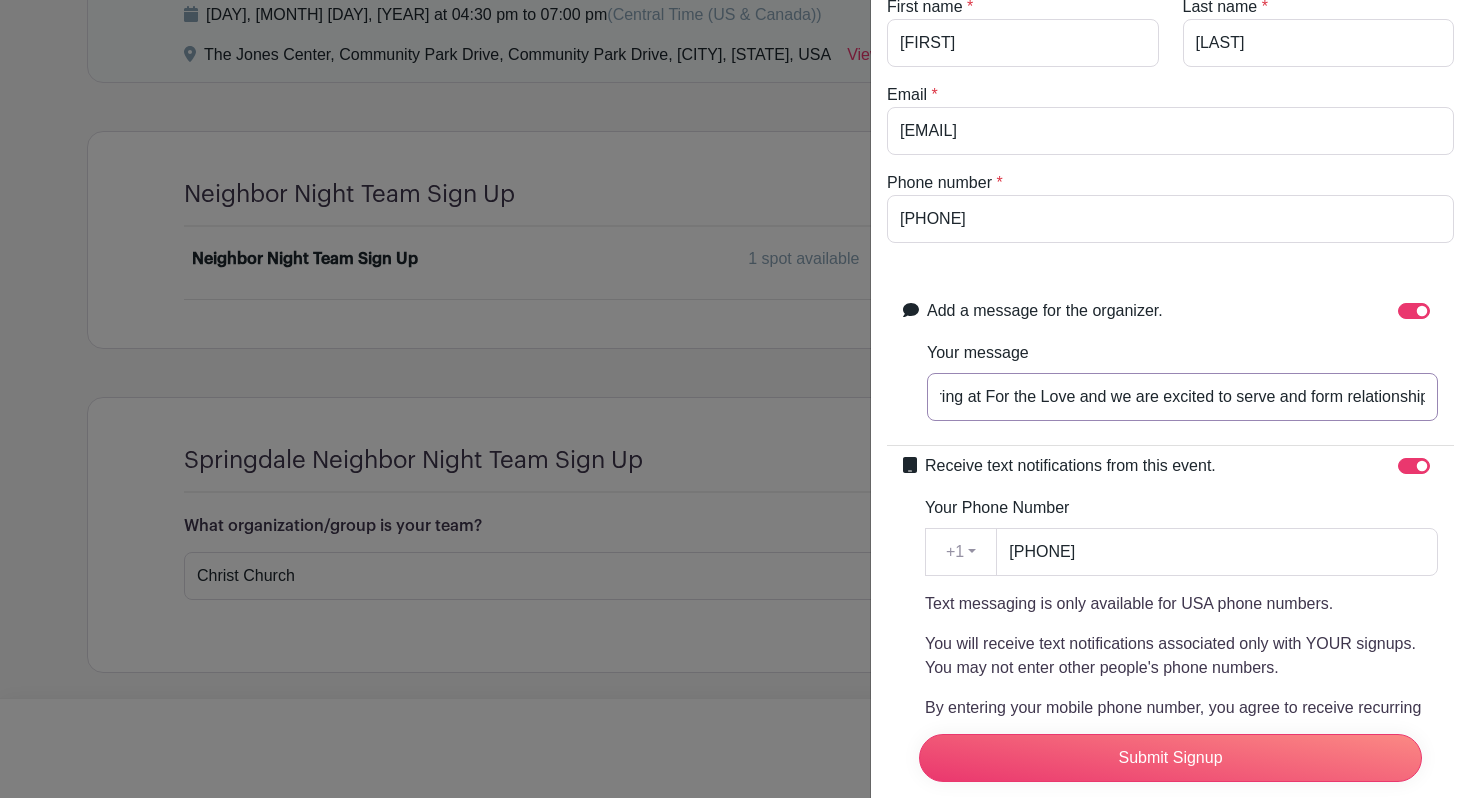 scroll, scrollTop: 0, scrollLeft: 258, axis: horizontal 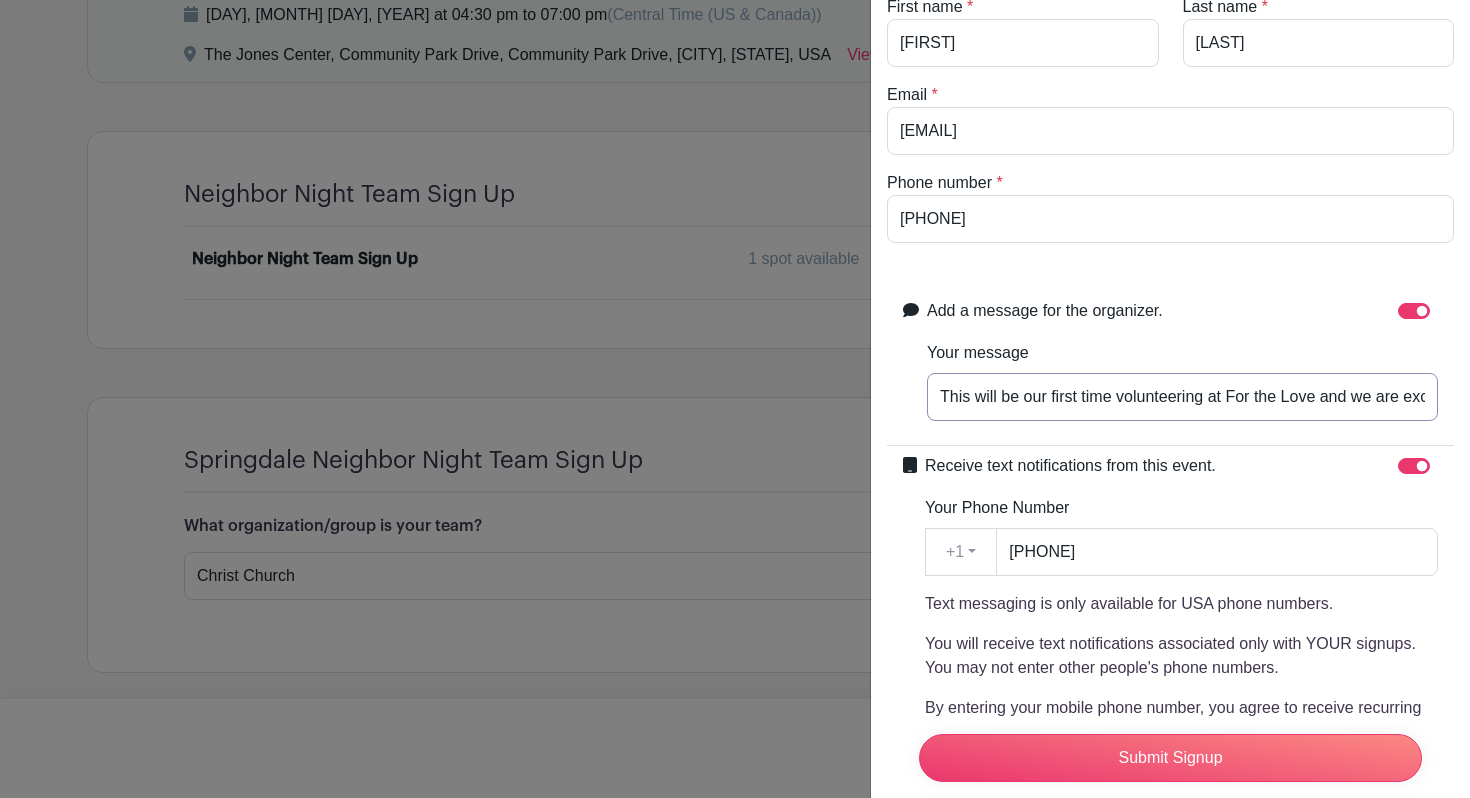 drag, startPoint x: 1241, startPoint y: 389, endPoint x: 834, endPoint y: 367, distance: 407.59415 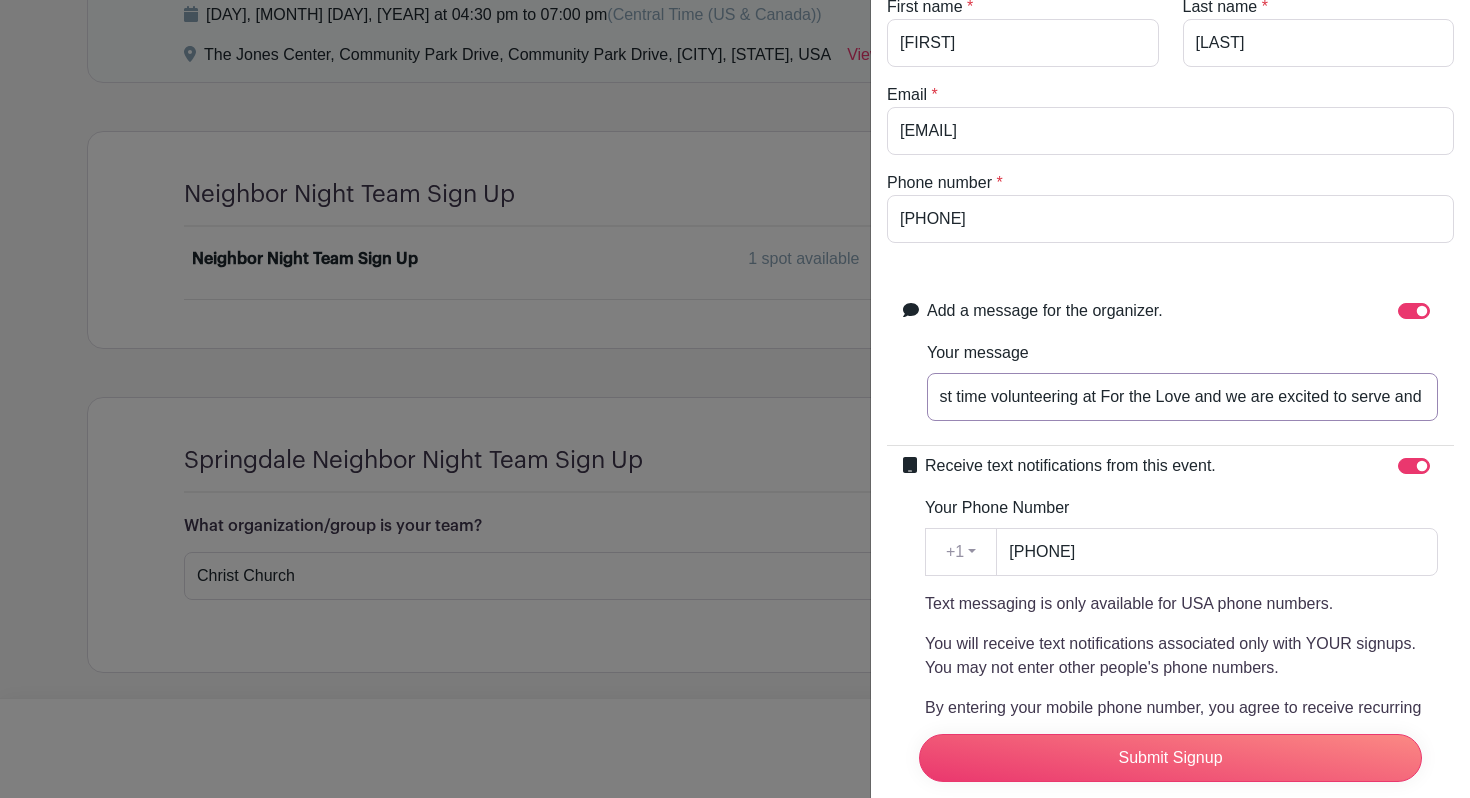 scroll, scrollTop: 0, scrollLeft: 258, axis: horizontal 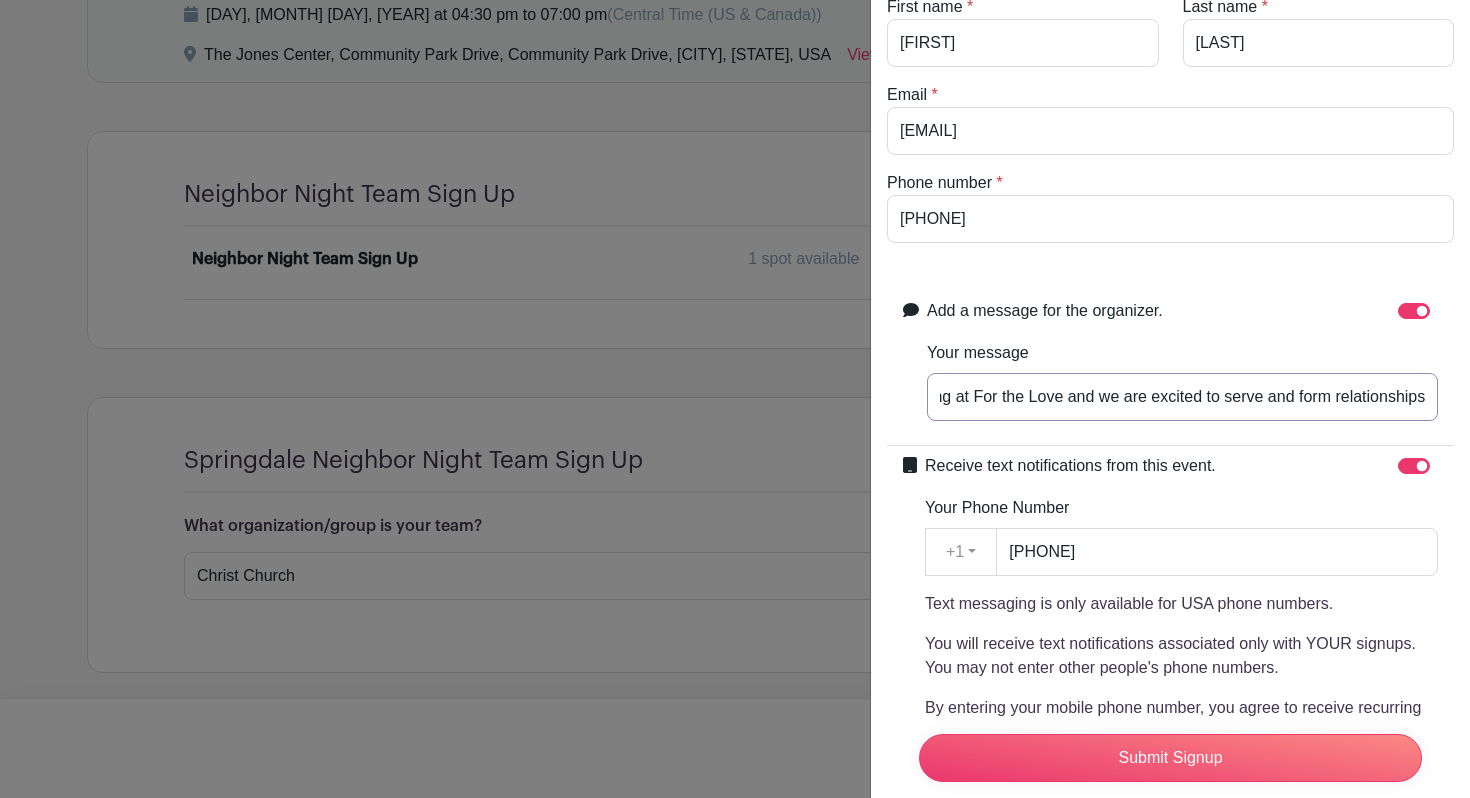 drag, startPoint x: 948, startPoint y: 392, endPoint x: 1450, endPoint y: 418, distance: 502.67285 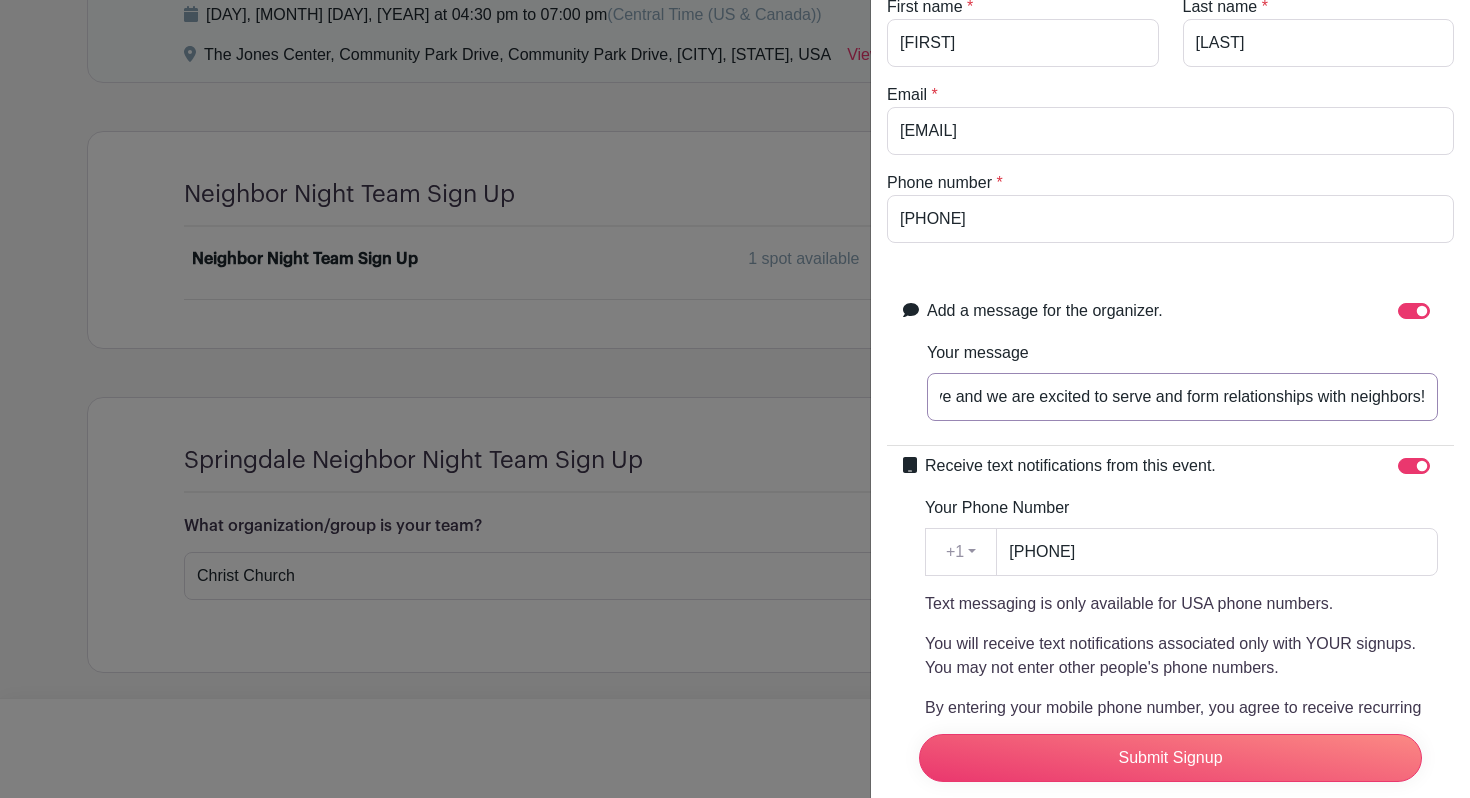 scroll, scrollTop: 0, scrollLeft: 371, axis: horizontal 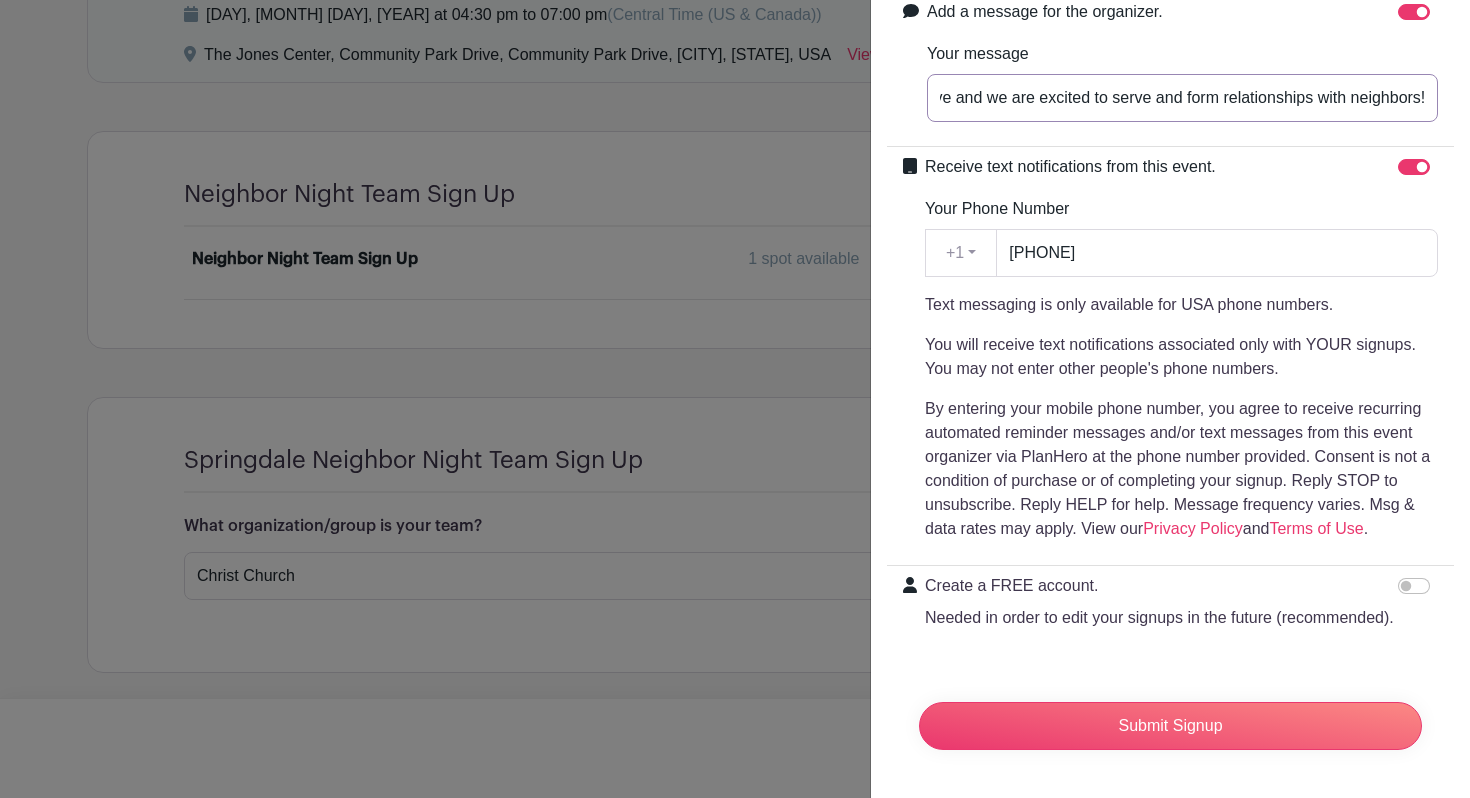 type on "This will be our first time volunteering at For the Love and we are excited to serve and form relationships with neighbors!" 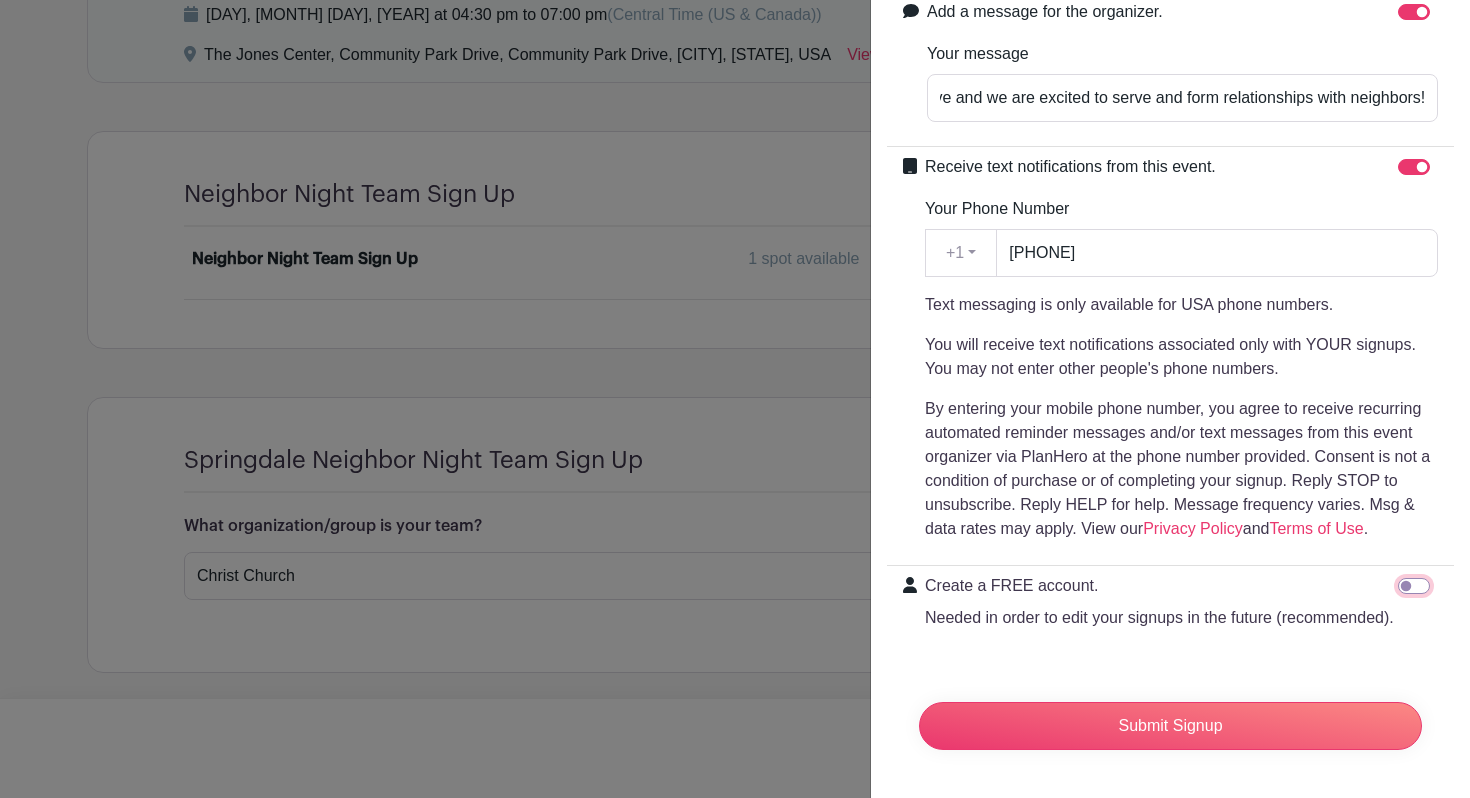 click on "Create a FREE account.
Needed in order to edit your signups in the future (recommended)." at bounding box center [1414, 586] 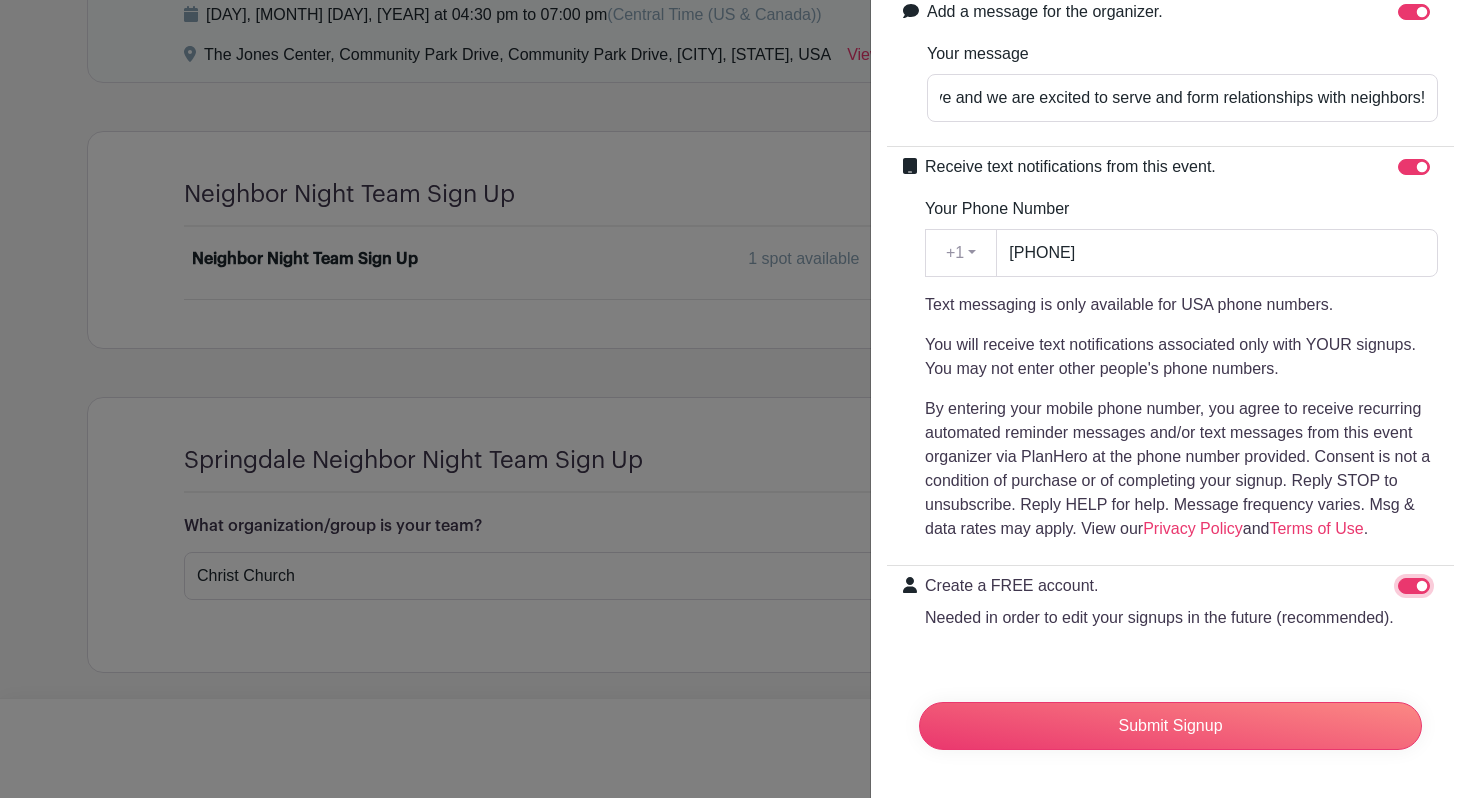 scroll, scrollTop: 0, scrollLeft: 0, axis: both 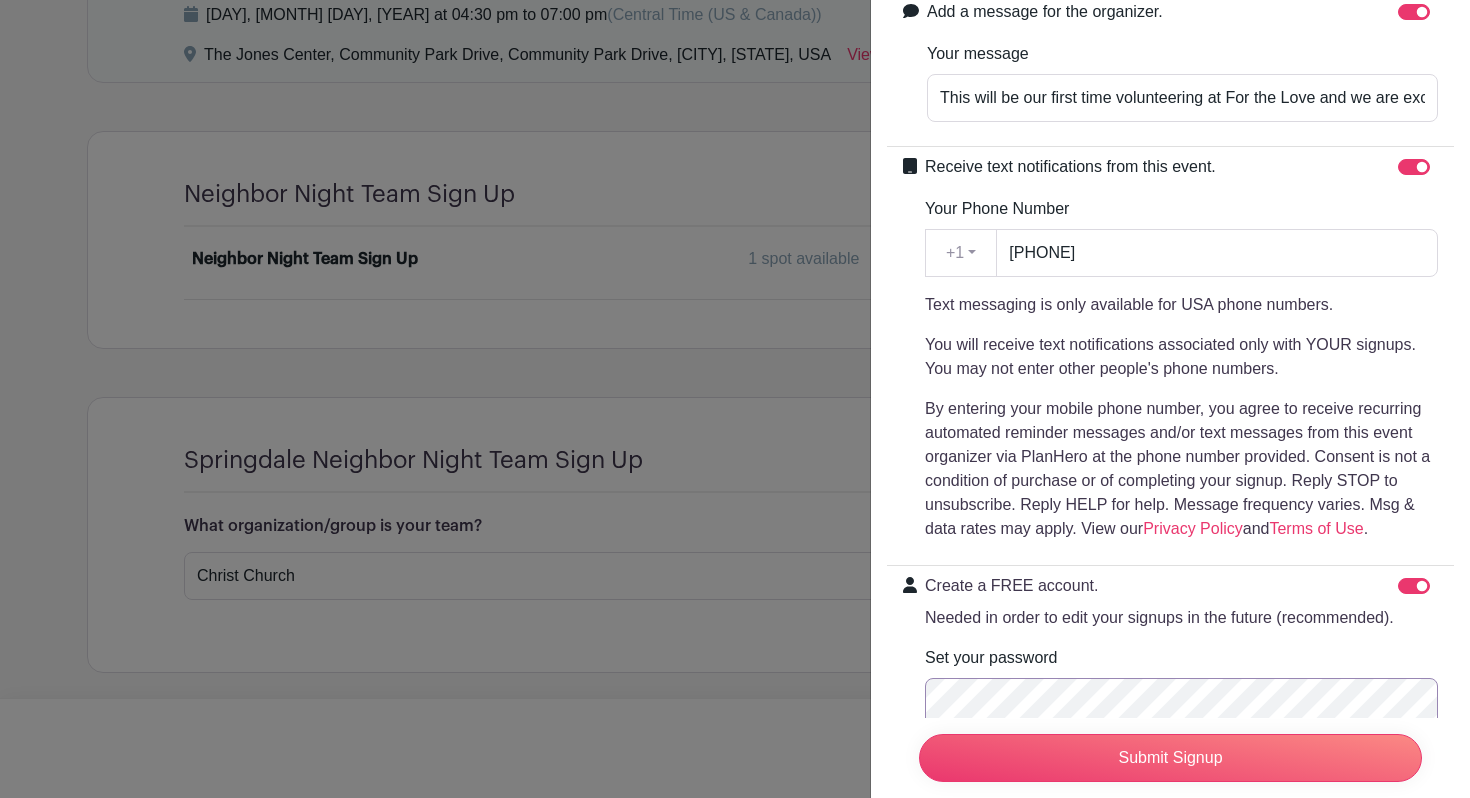 click on "Signup List
1 spot
and
1 answer
Review & Confirm Signups
Confirm your Signups
Invitee Details
First name   *
[FIRST]
Last name   *
[LAST]
Email   *
[EMAIL]
Phone number   *
[PHONE]
Your message" at bounding box center [735, 673] 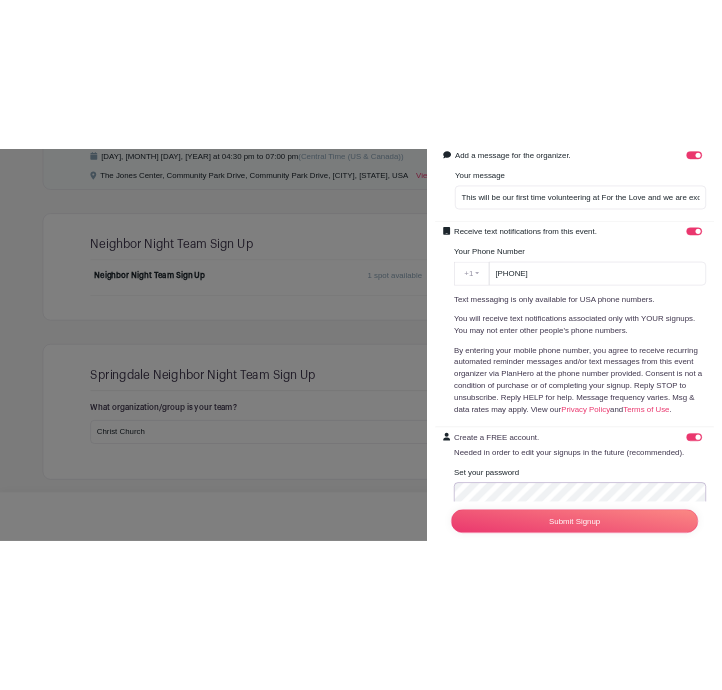 scroll, scrollTop: 550, scrollLeft: 0, axis: vertical 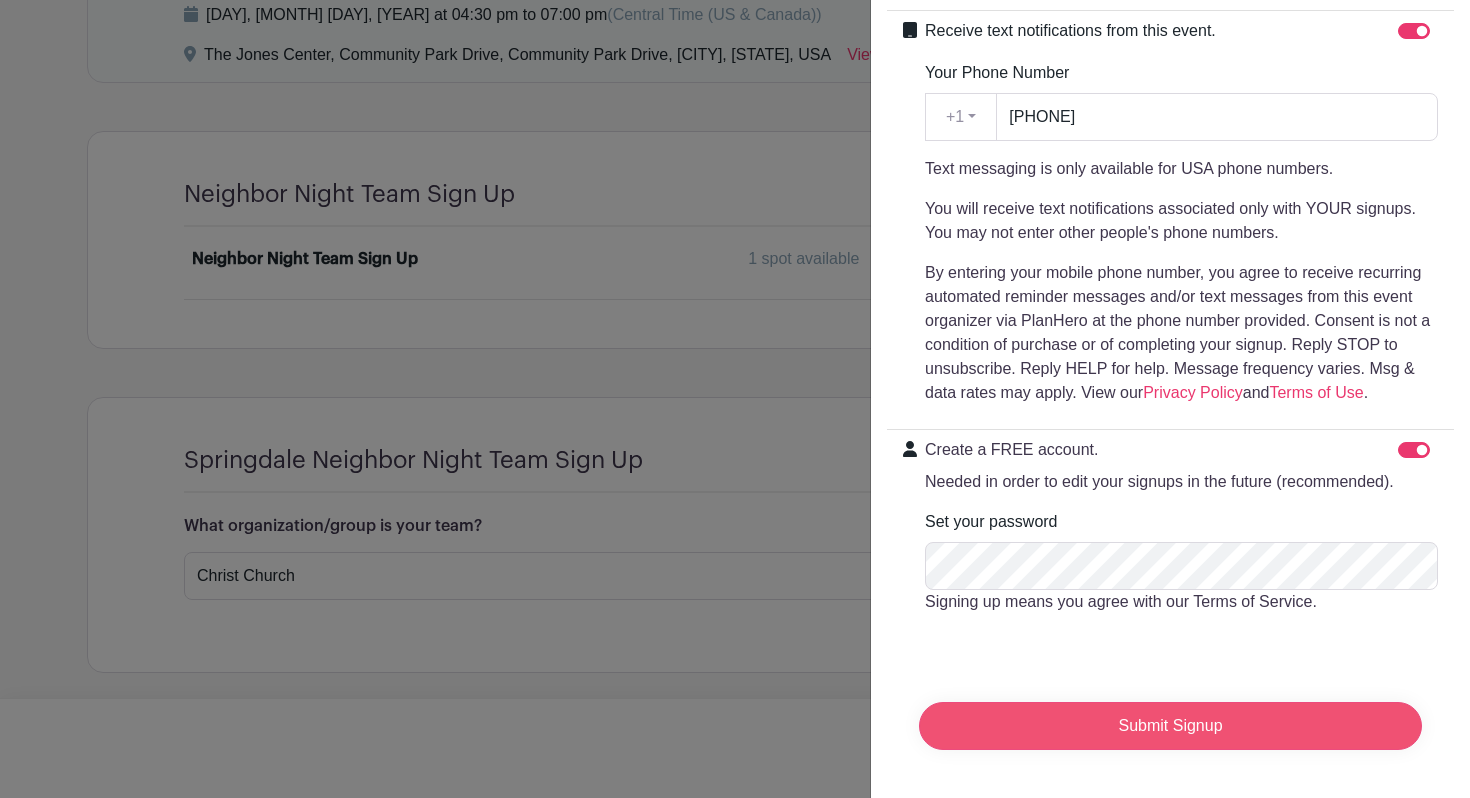 click on "Submit Signup" at bounding box center [1170, 726] 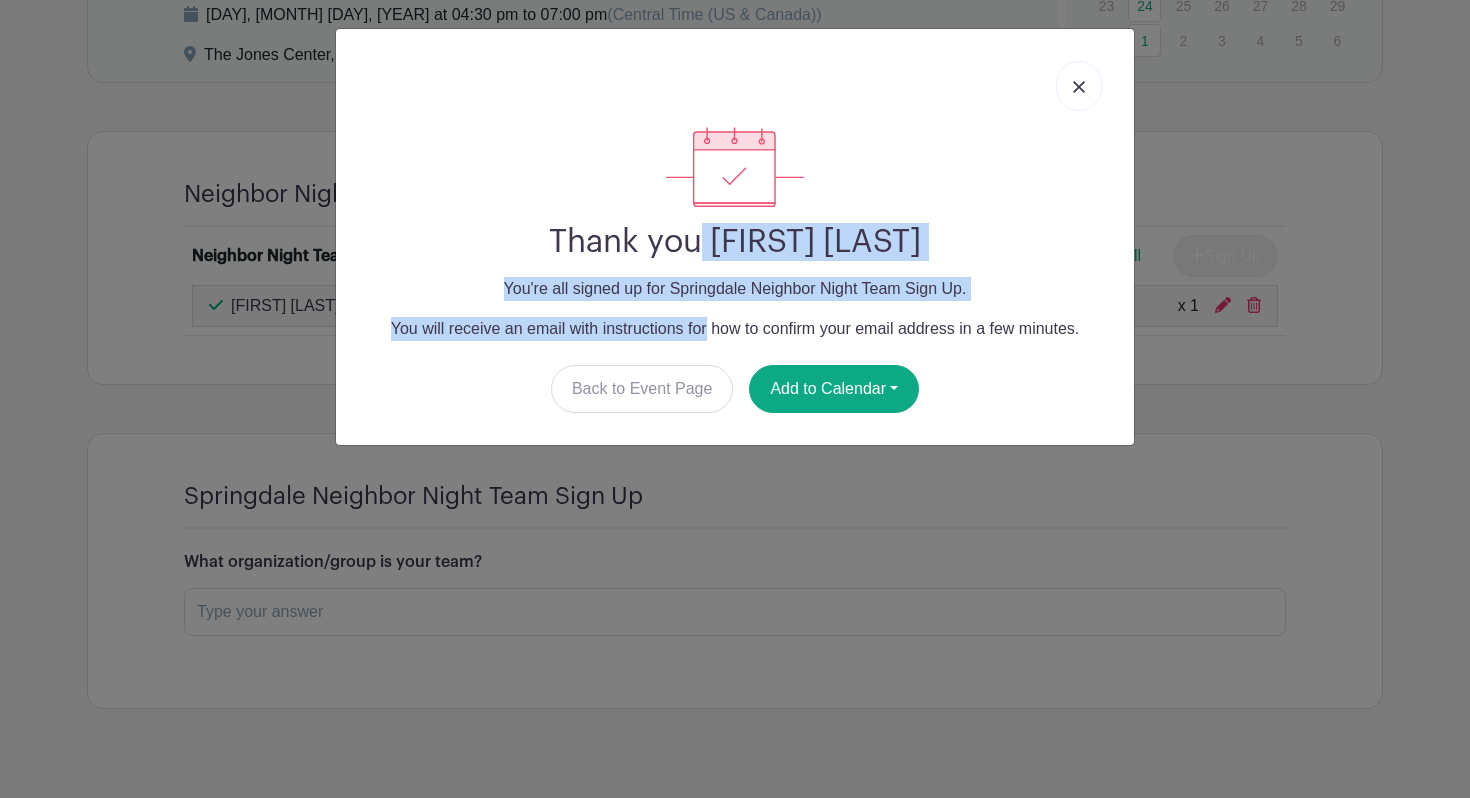 drag, startPoint x: 530, startPoint y: 234, endPoint x: 706, endPoint y: 339, distance: 204.94145 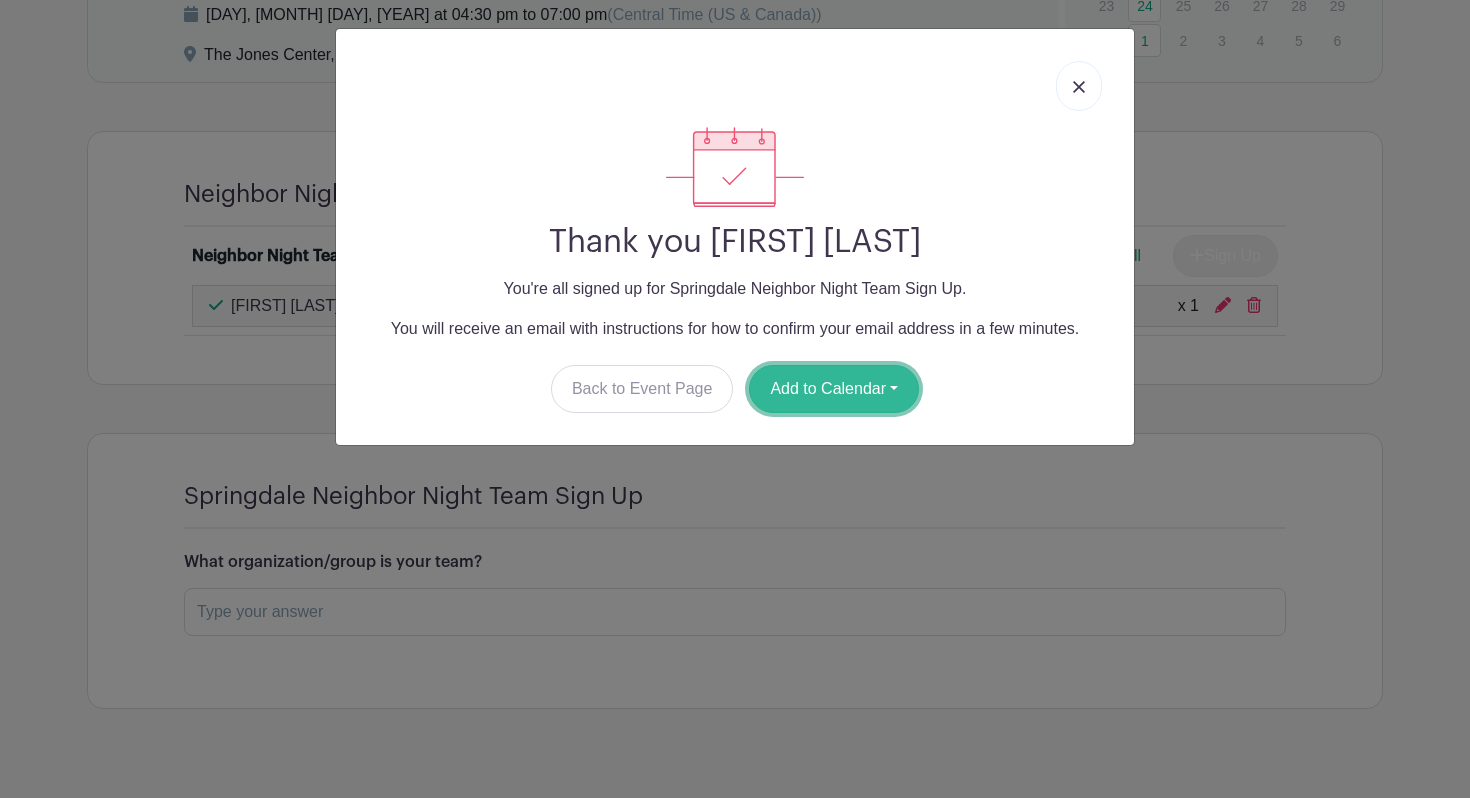 click on "Add to Calendar" at bounding box center (834, 389) 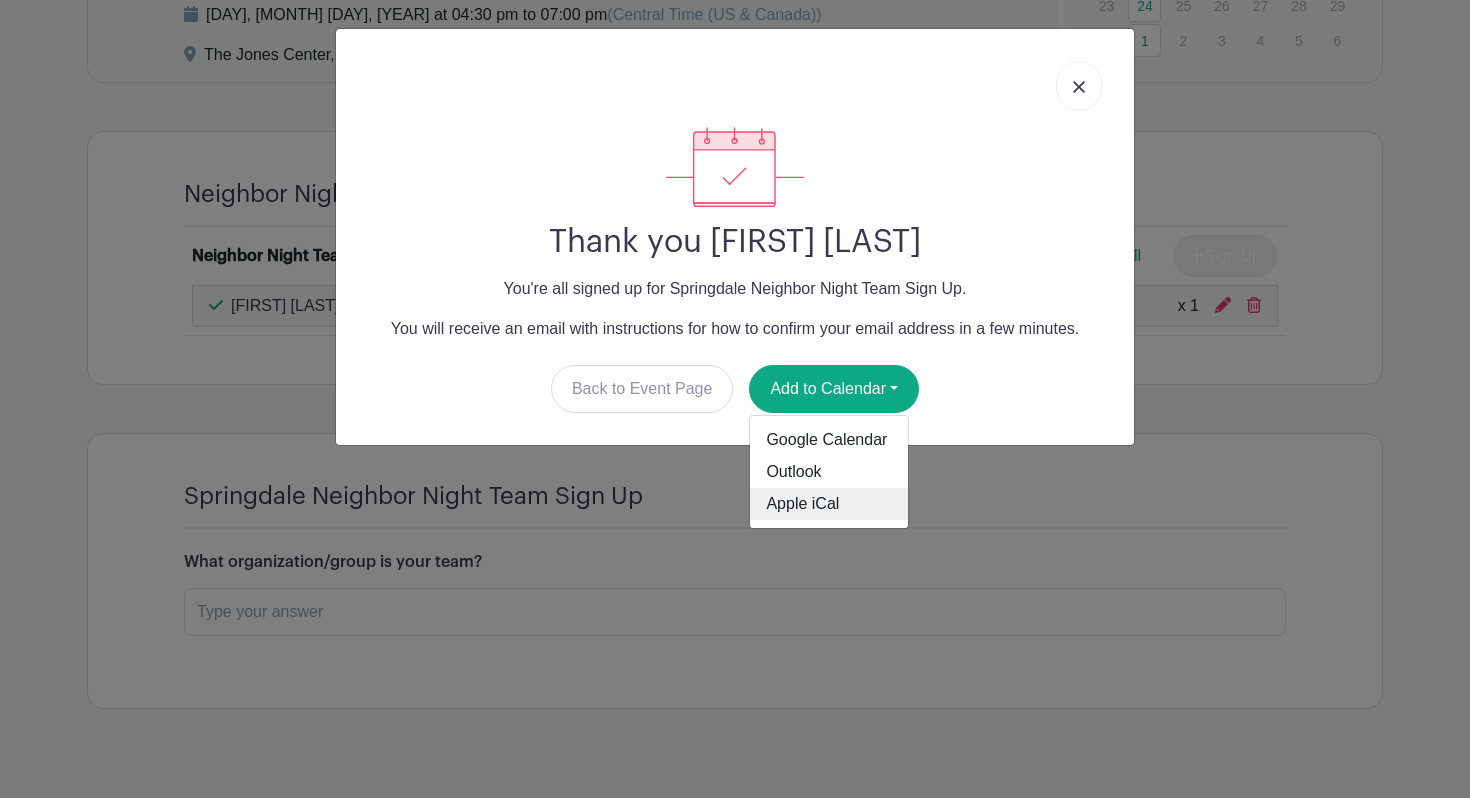 click on "Apple iCal" at bounding box center (829, 504) 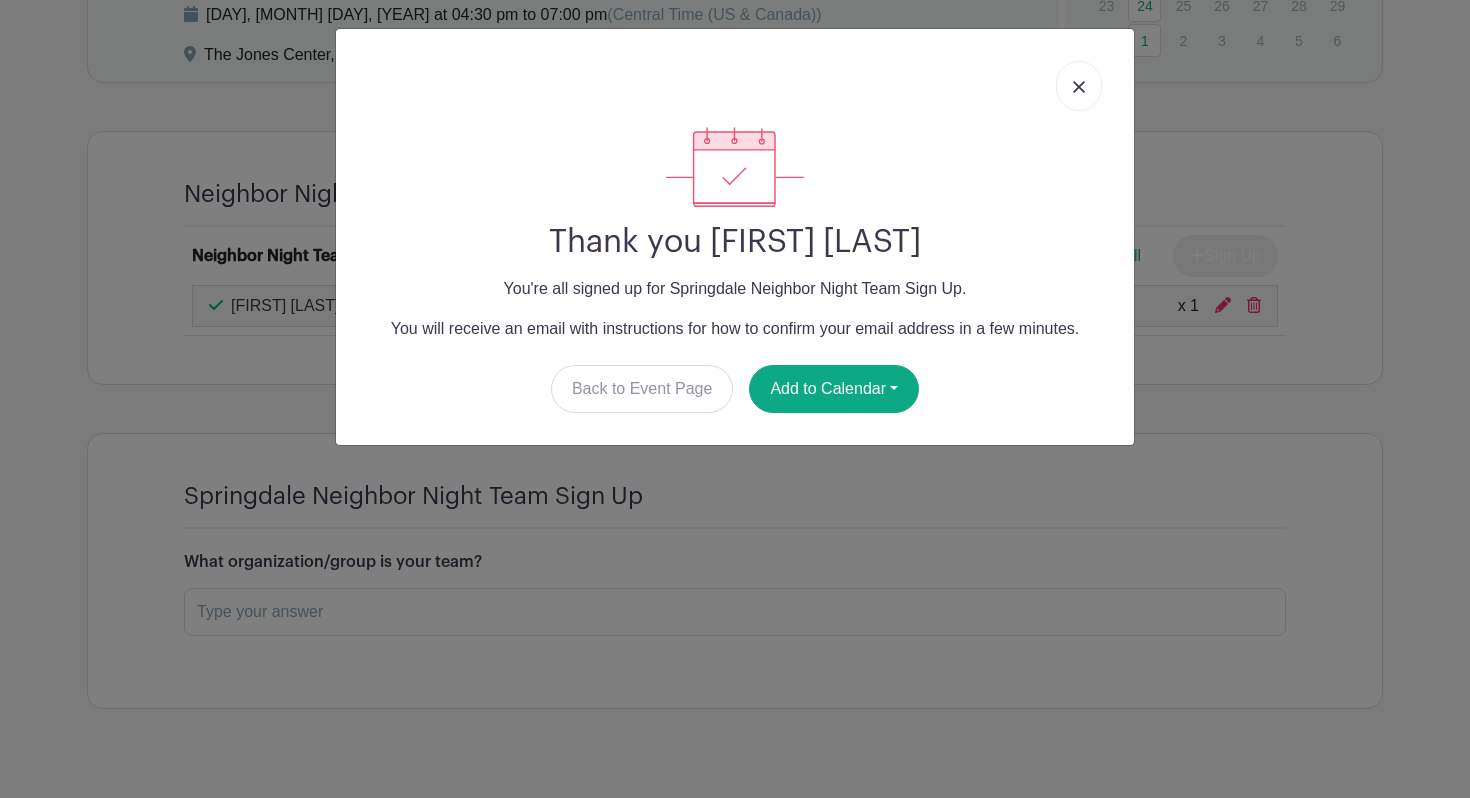 click at bounding box center (1079, 87) 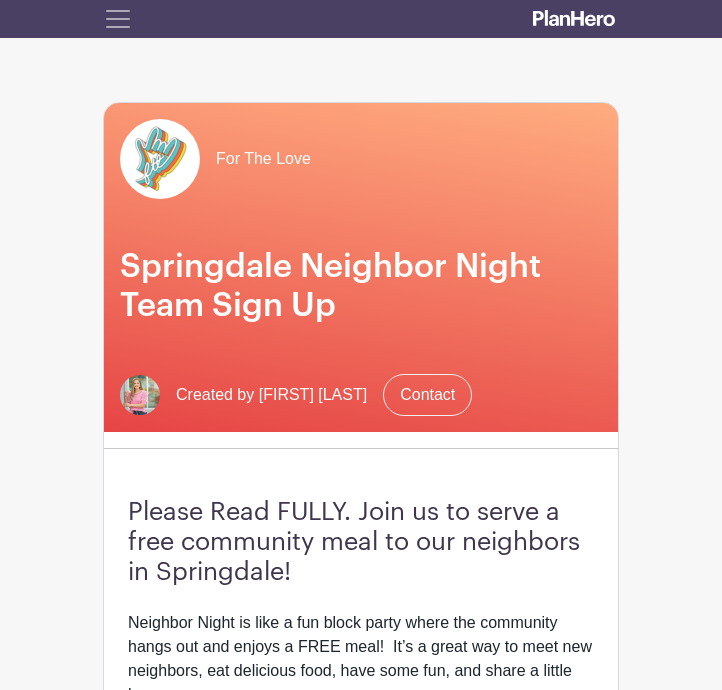 scroll, scrollTop: 0, scrollLeft: 0, axis: both 